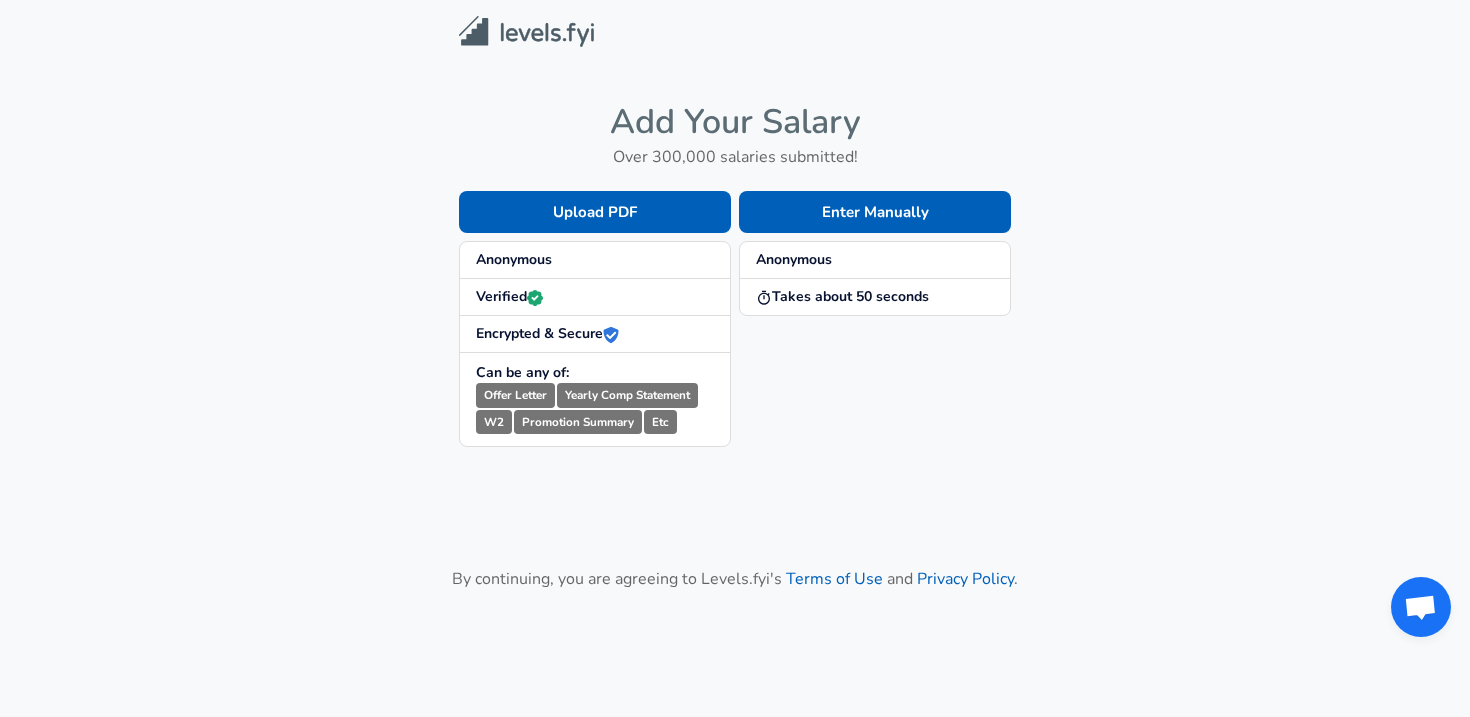 scroll, scrollTop: 0, scrollLeft: 0, axis: both 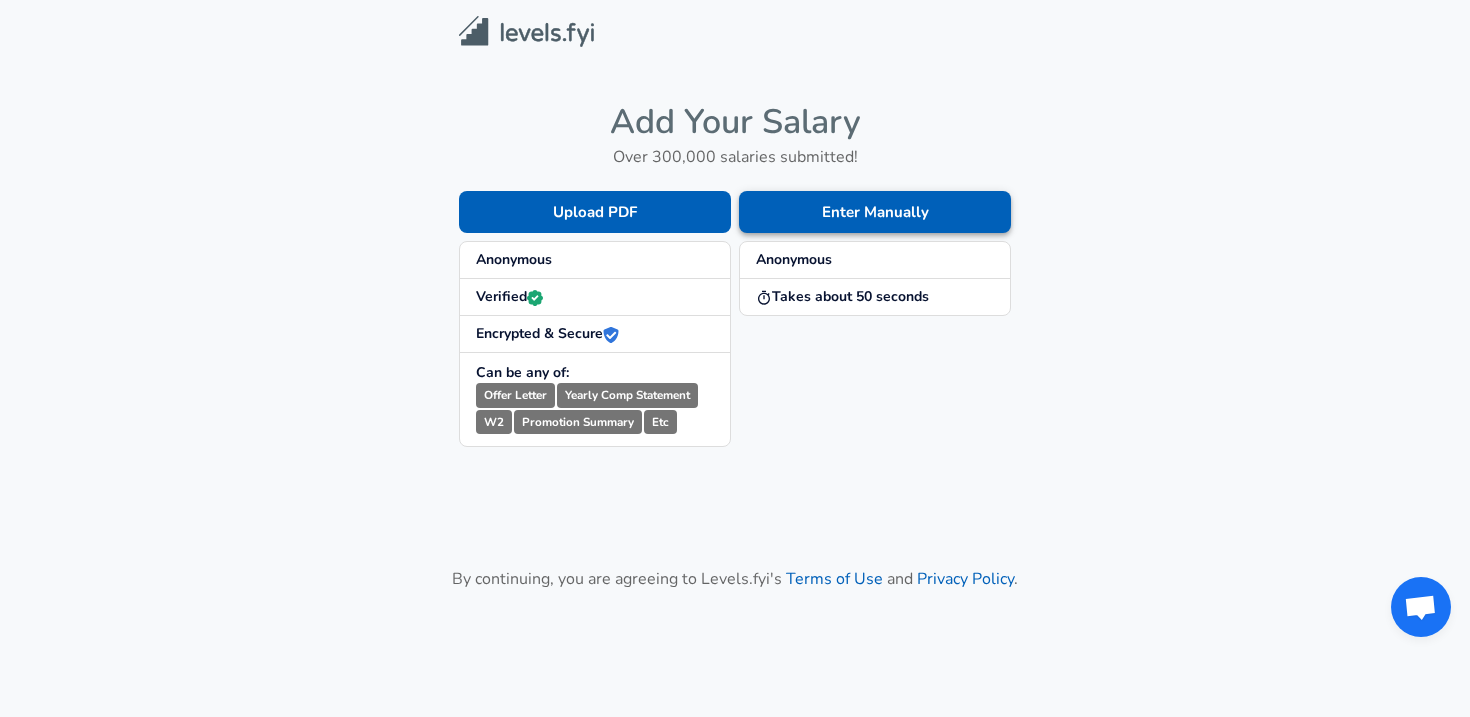 click on "Enter Manually" at bounding box center (875, 212) 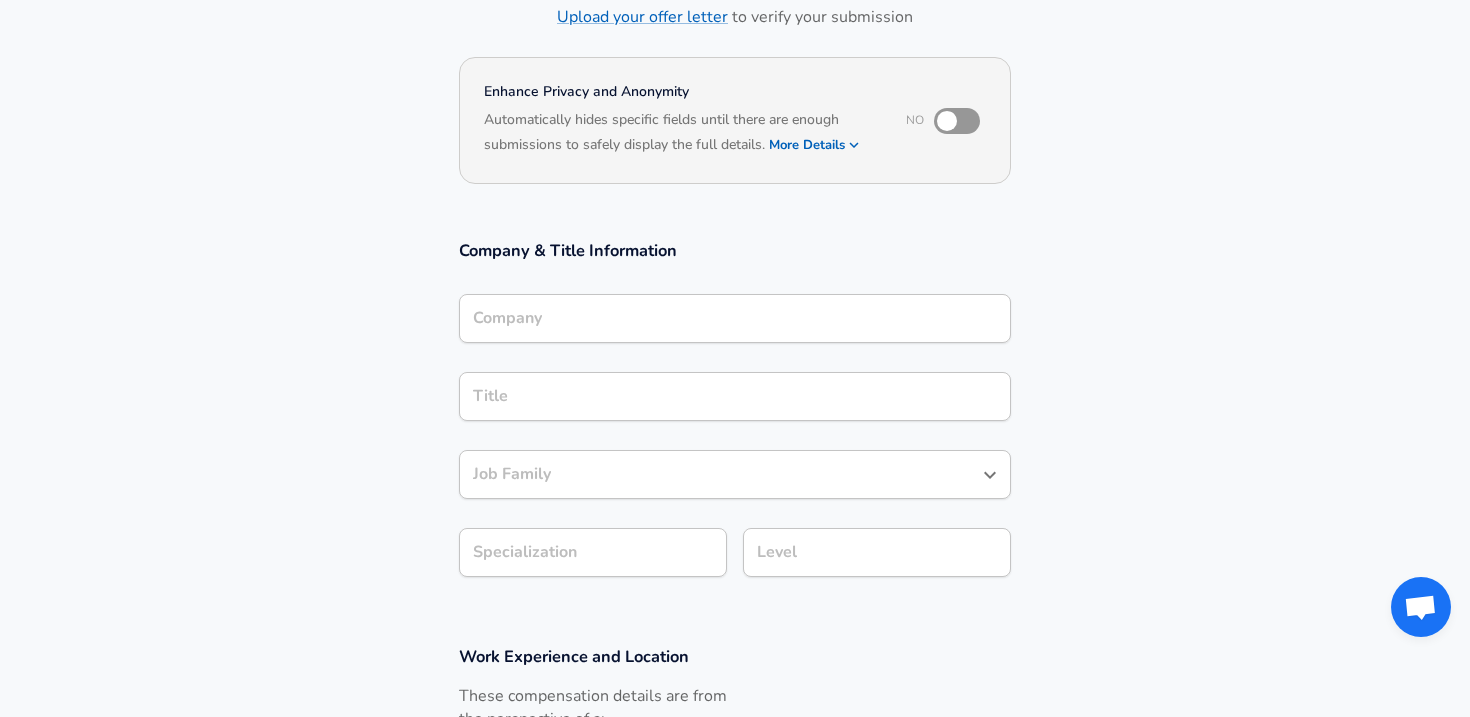 scroll, scrollTop: 160, scrollLeft: 0, axis: vertical 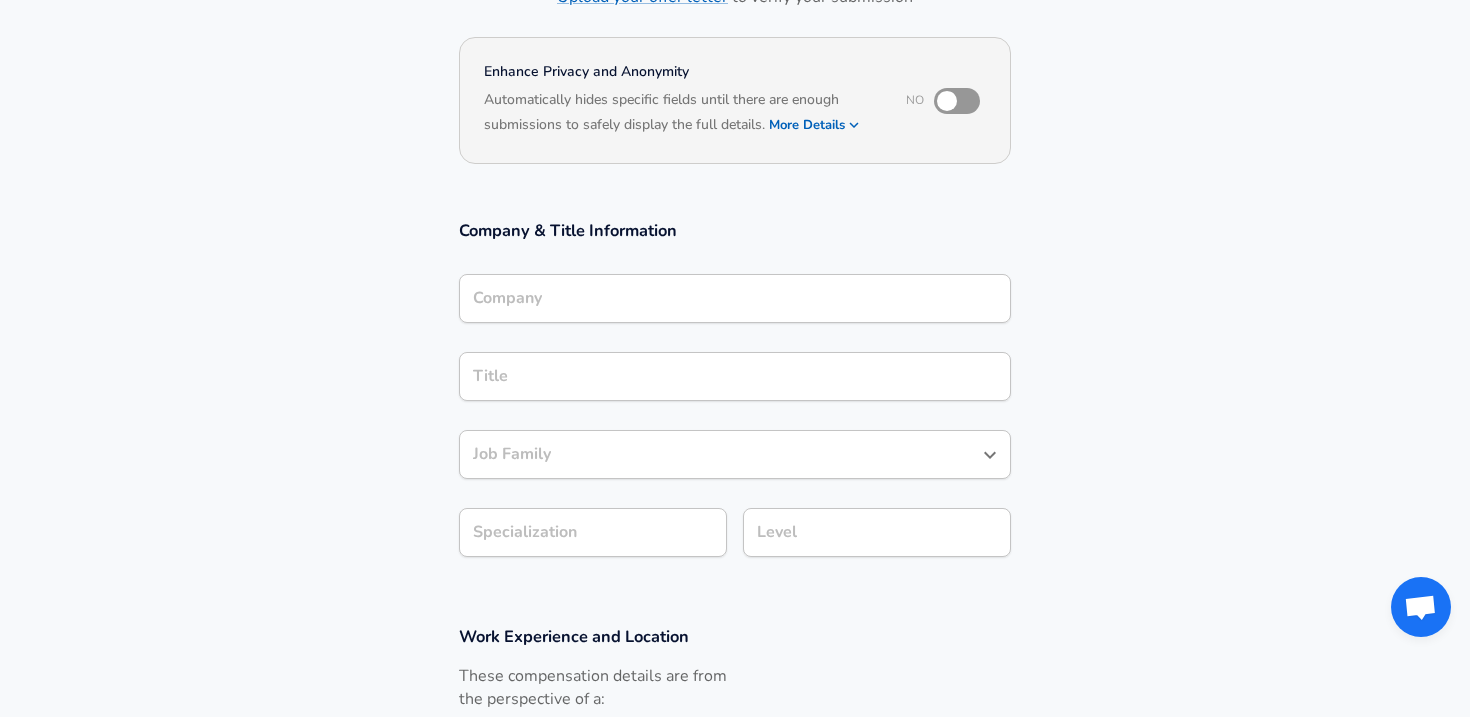 click on "Company" at bounding box center [735, 298] 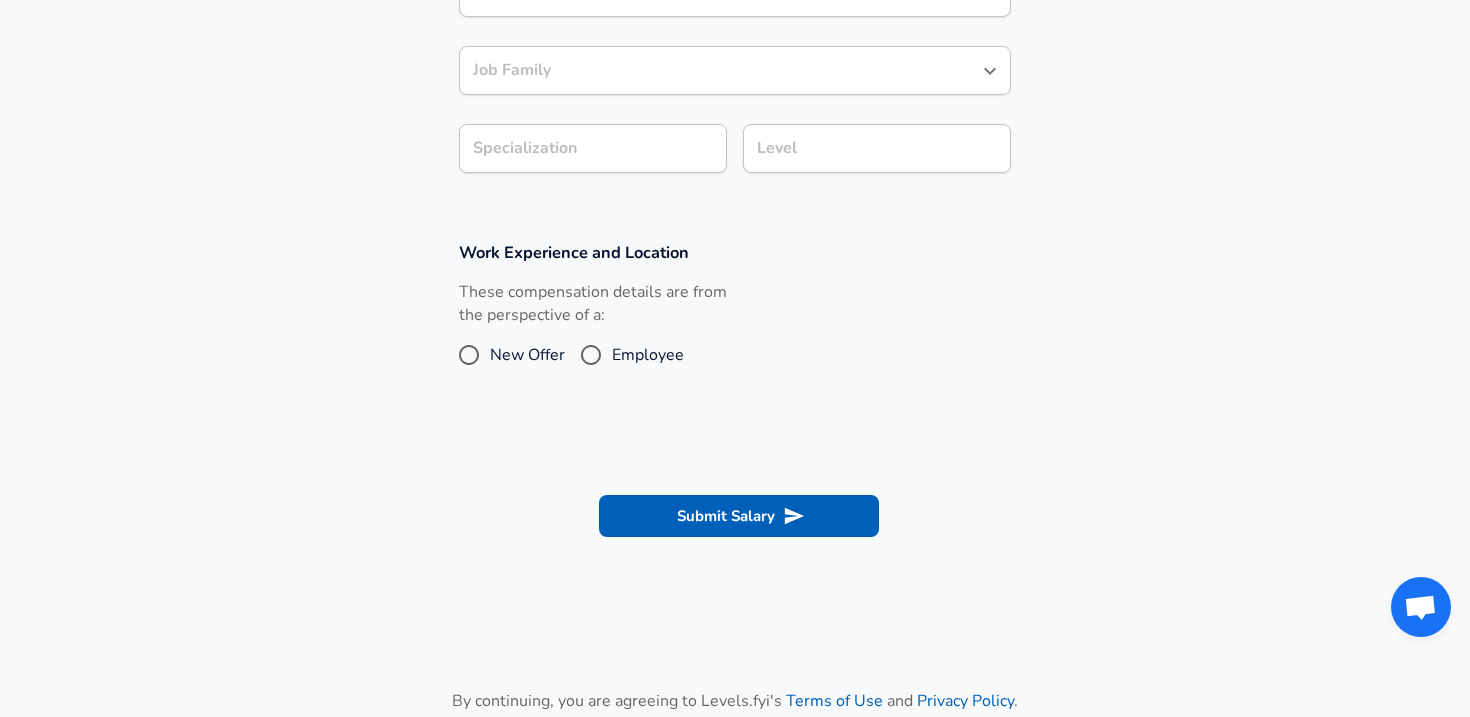 scroll, scrollTop: 555, scrollLeft: 0, axis: vertical 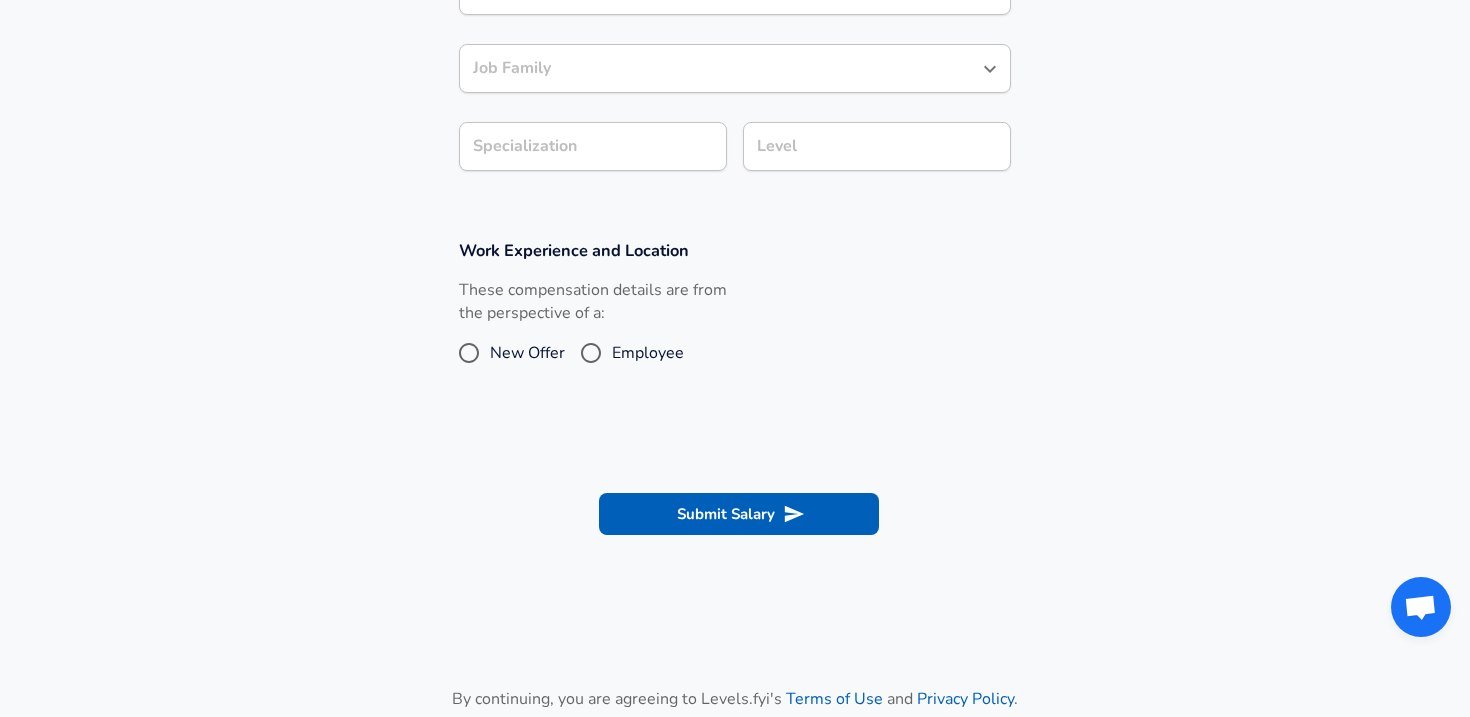 click on "Employee" at bounding box center [591, 353] 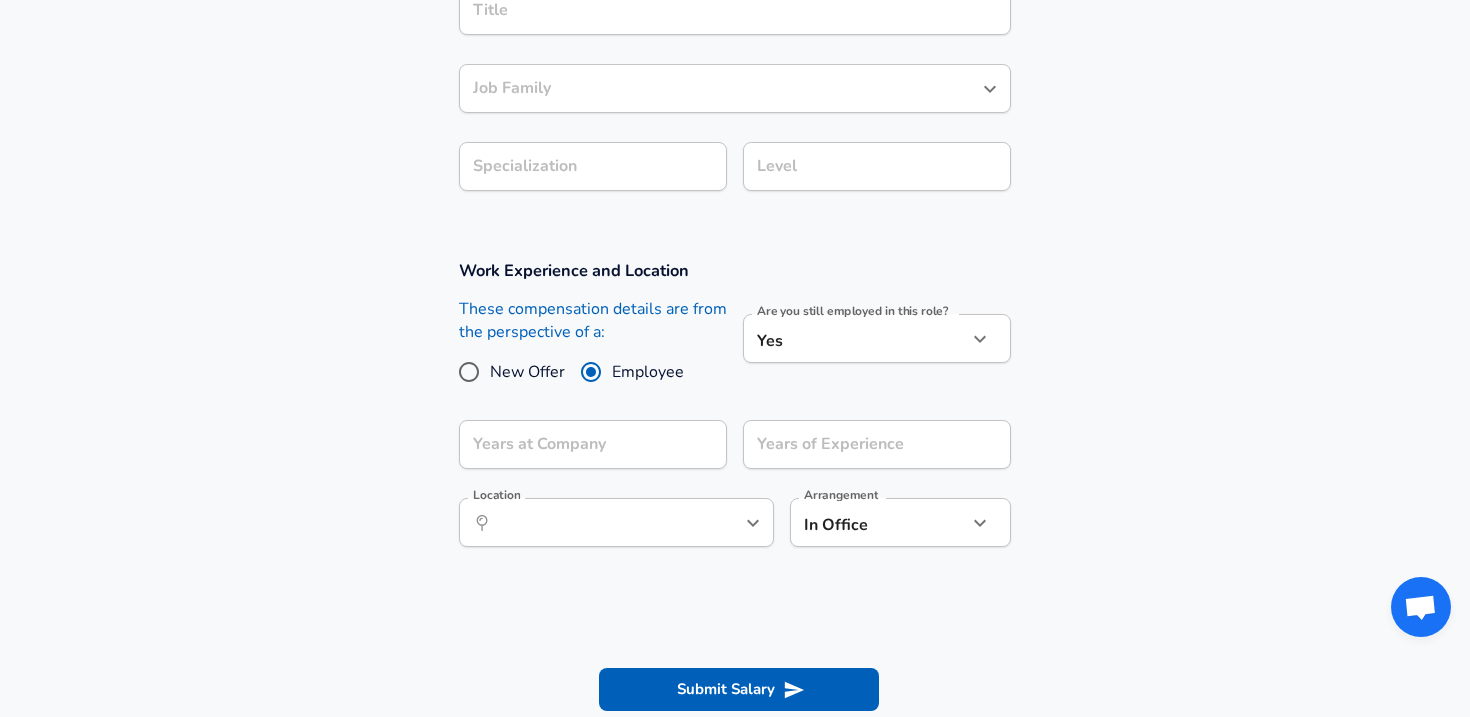 scroll, scrollTop: 575, scrollLeft: 0, axis: vertical 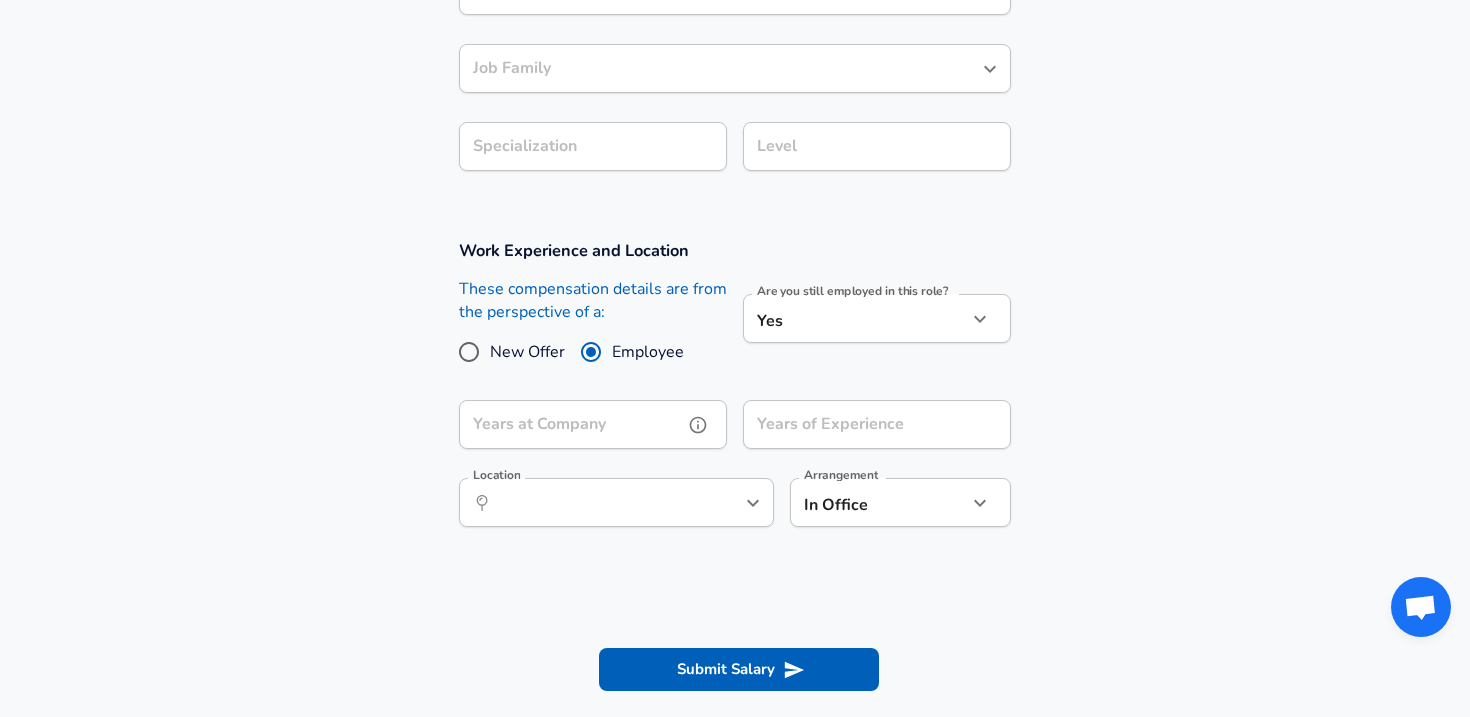 click on "Years at Company" at bounding box center [571, 424] 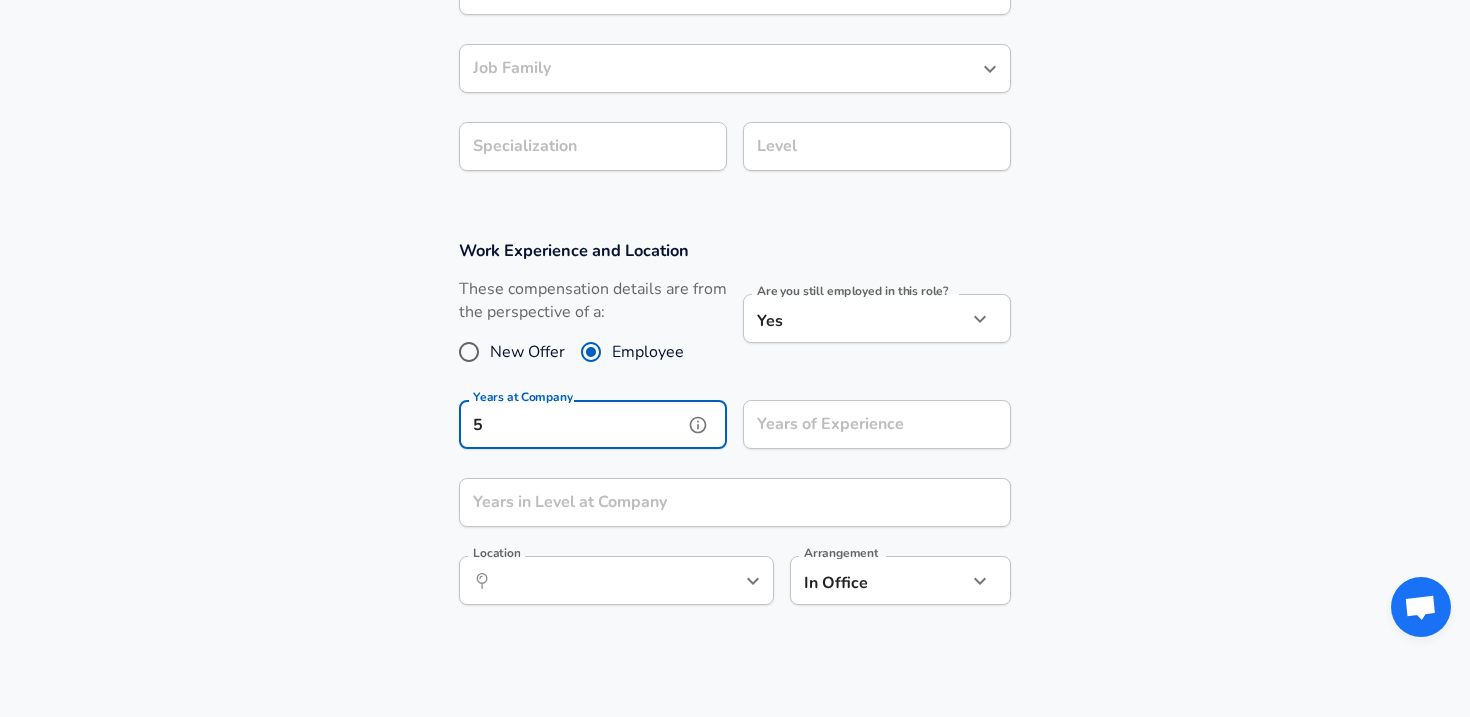 type on "5" 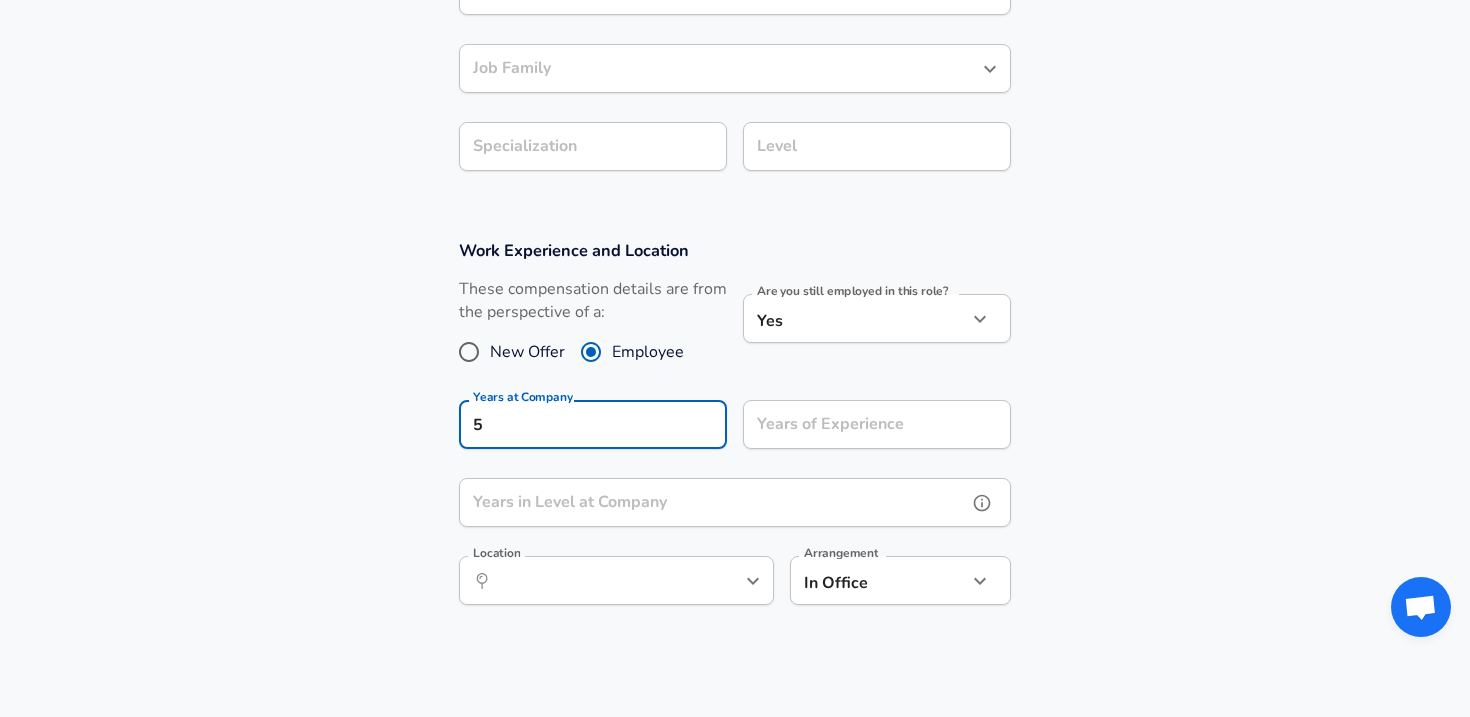 click on "Years in Level at Company" at bounding box center [713, 502] 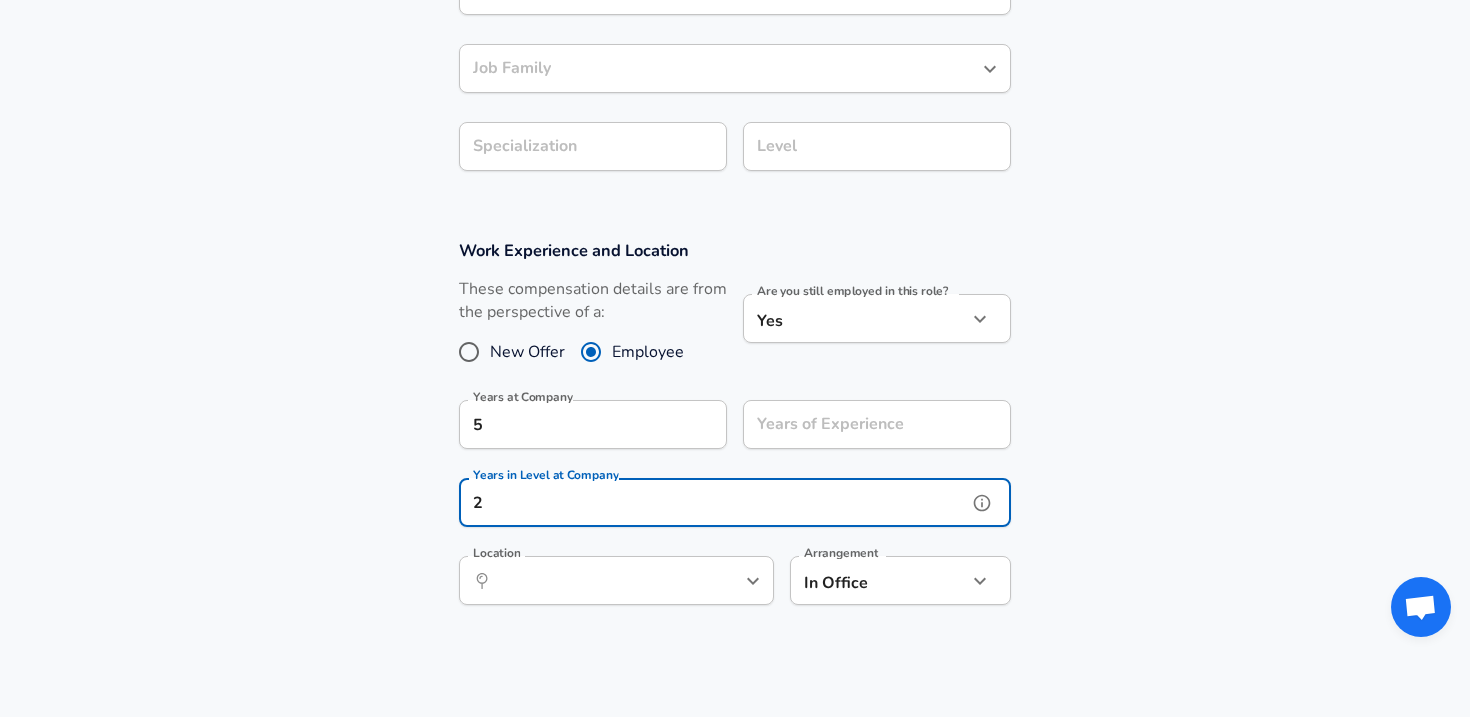 type on "2" 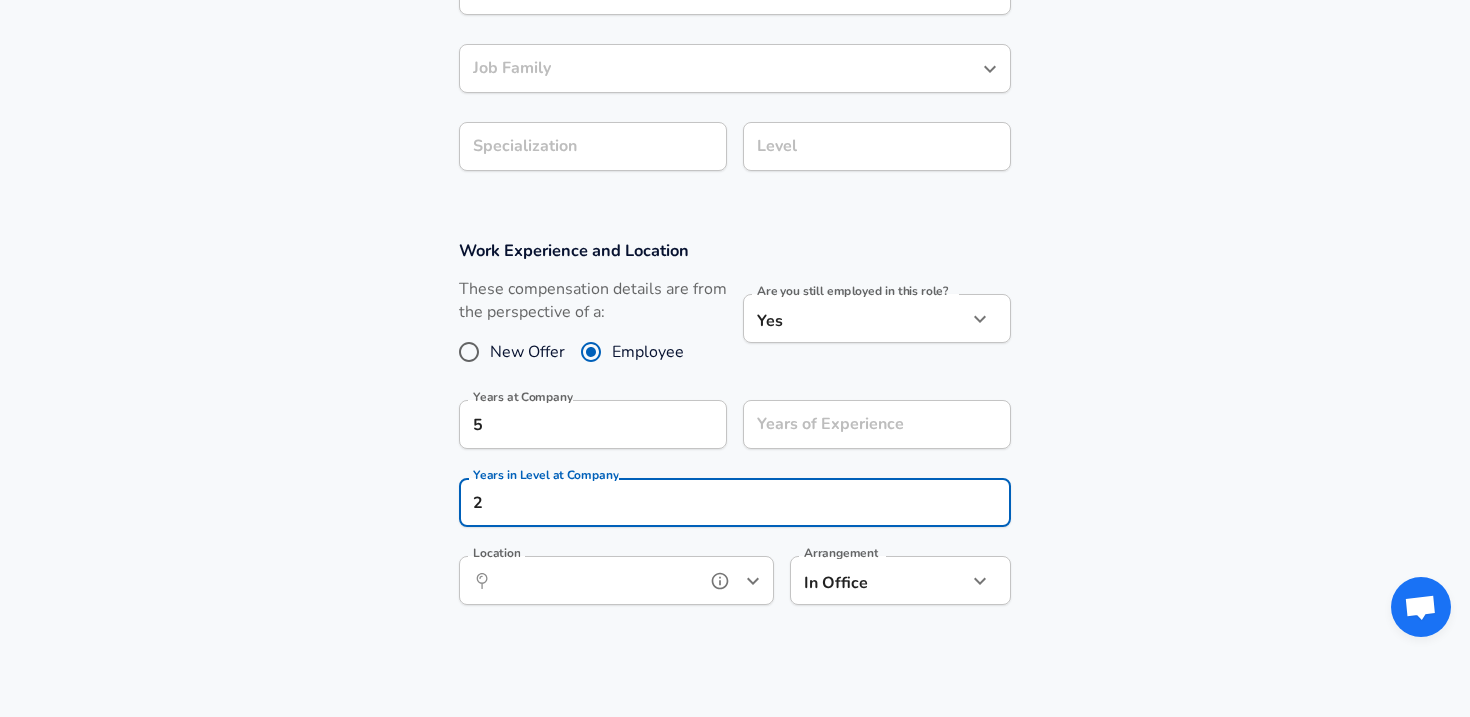 click on "Location" at bounding box center [594, 580] 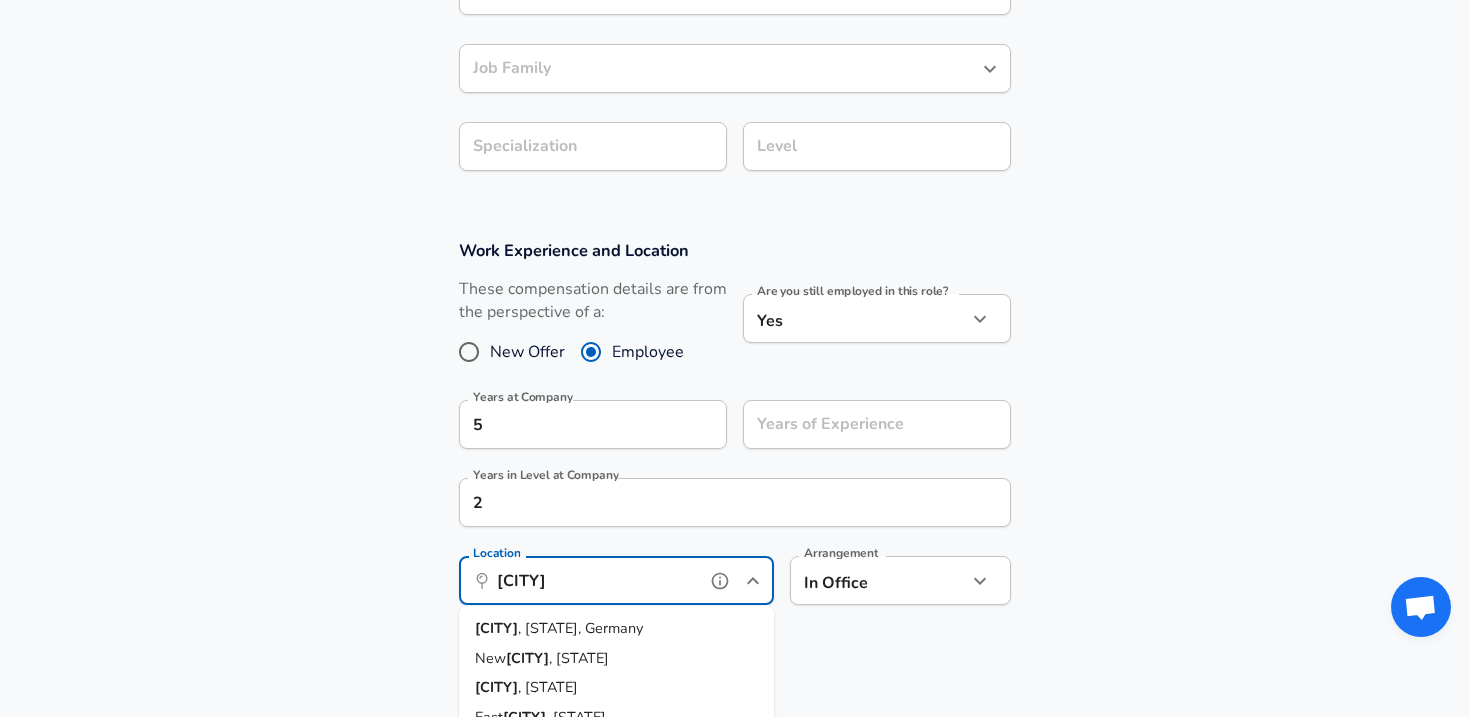 type on "[CITY]" 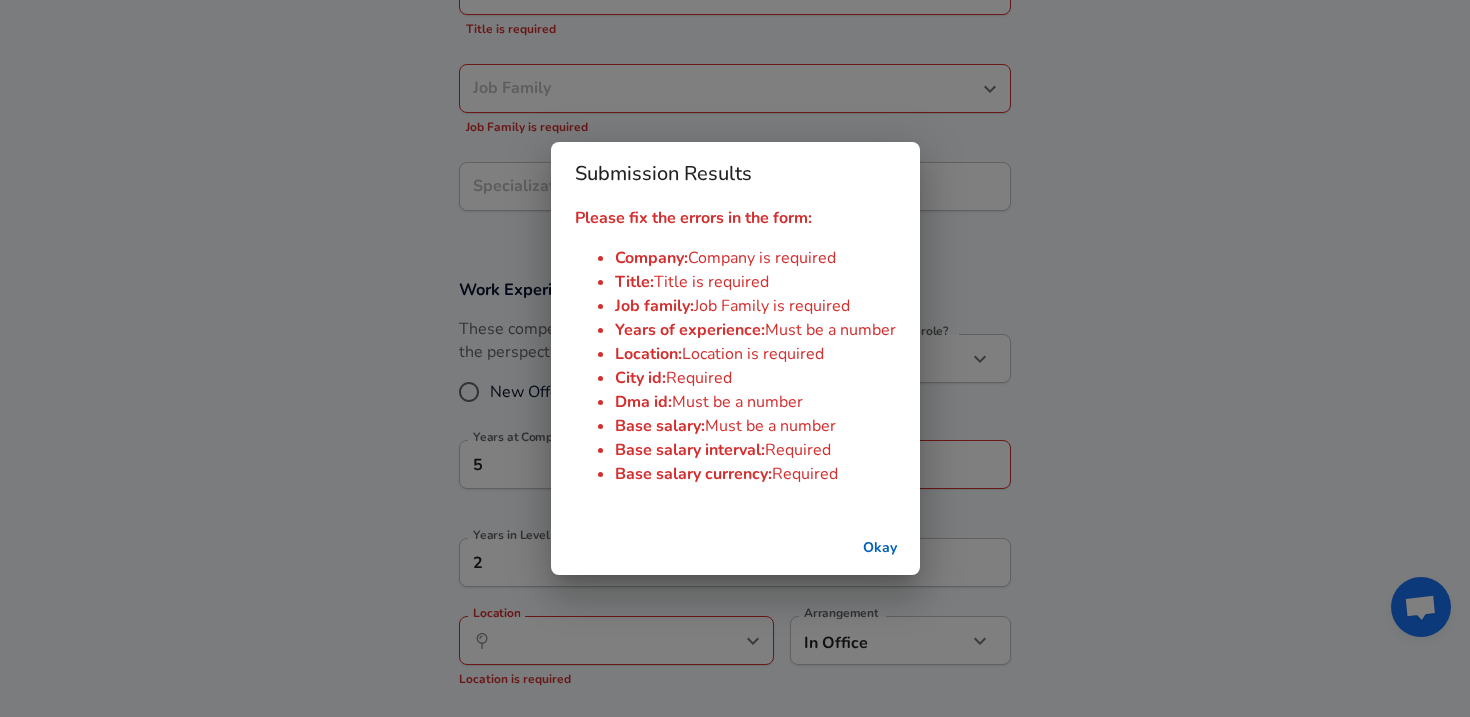 click on "Okay" at bounding box center (880, 548) 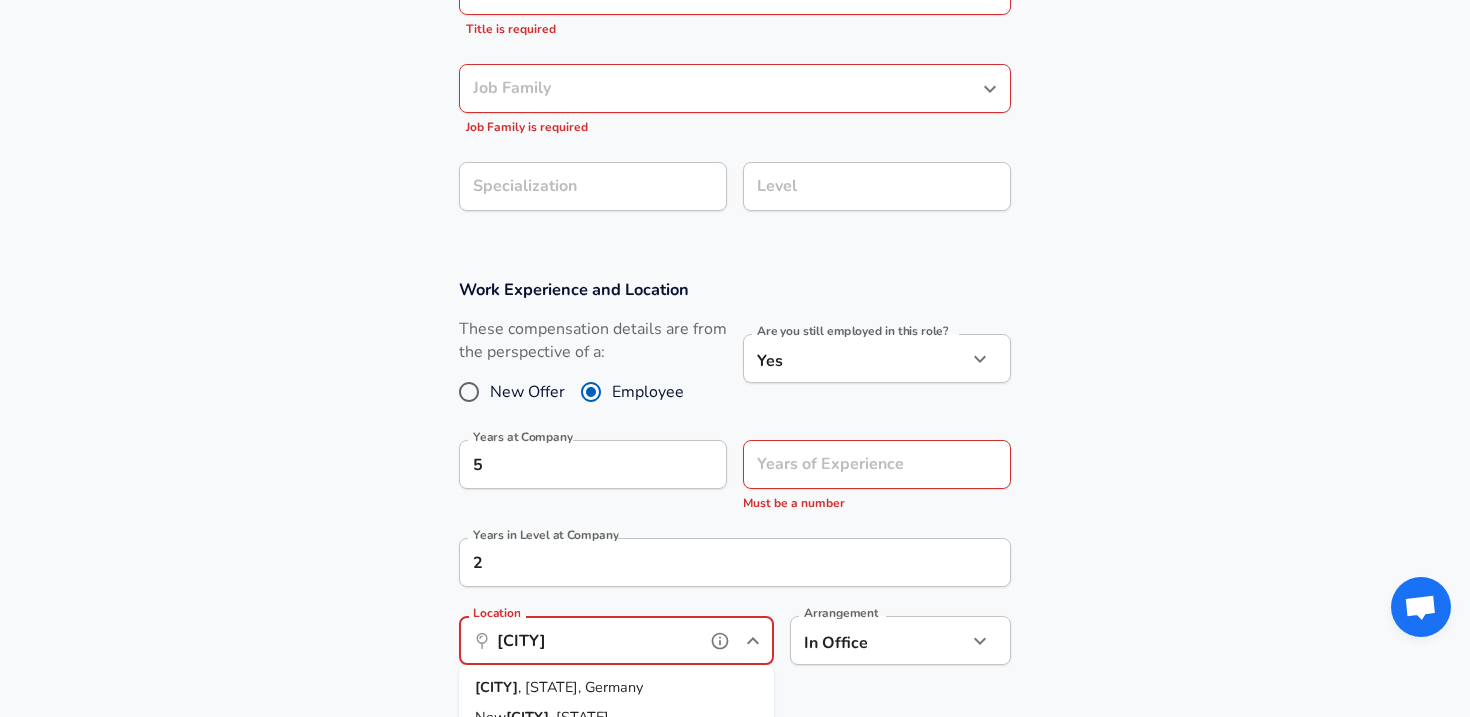 scroll, scrollTop: 0, scrollLeft: 0, axis: both 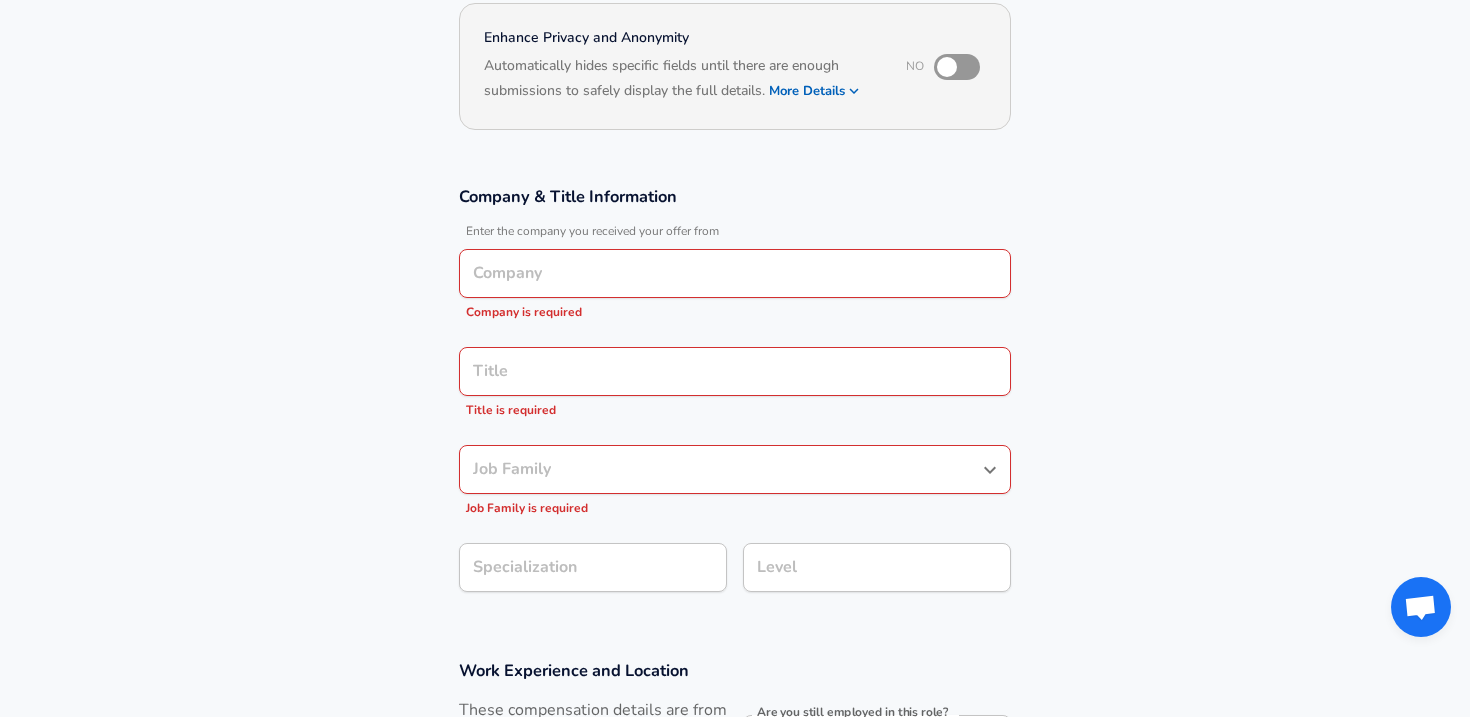 type on "[CITY], [STATE], Germany" 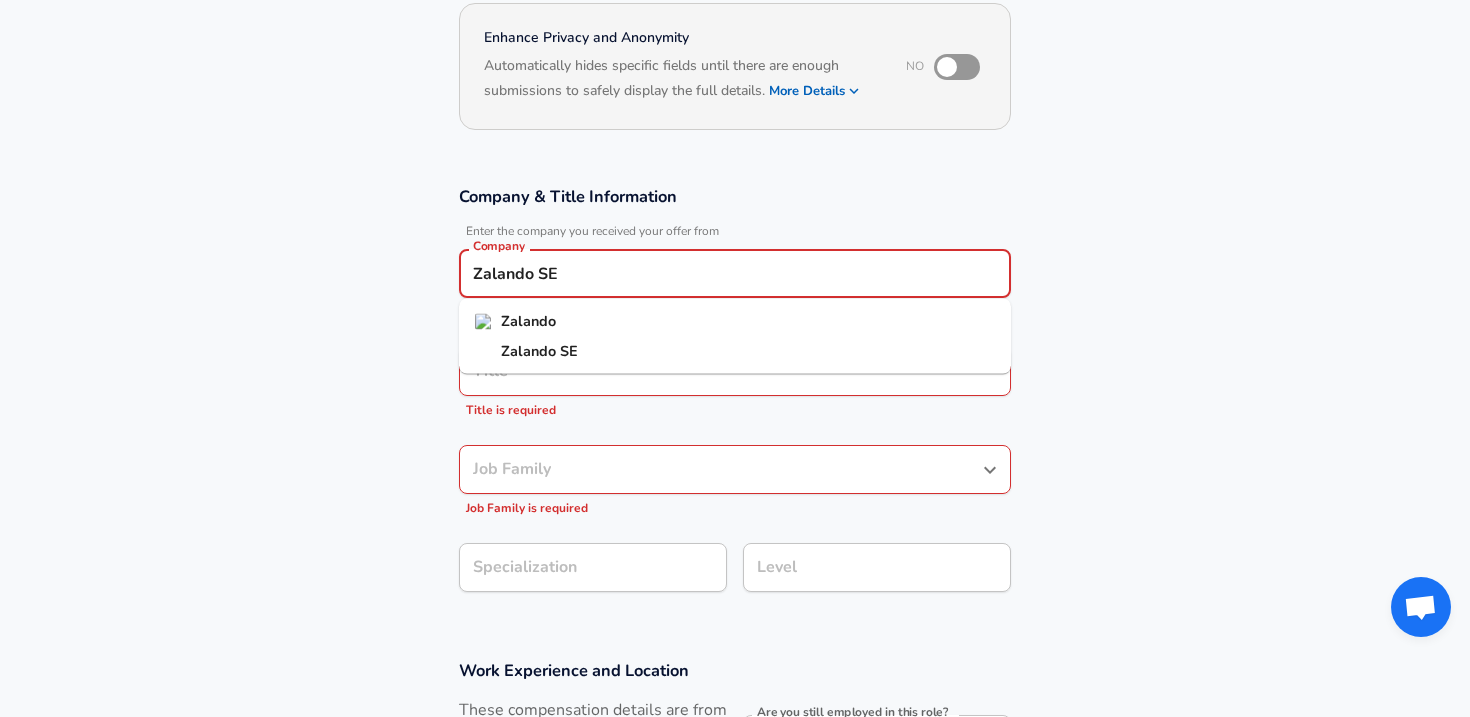 click on "Zalando SE" at bounding box center [735, 351] 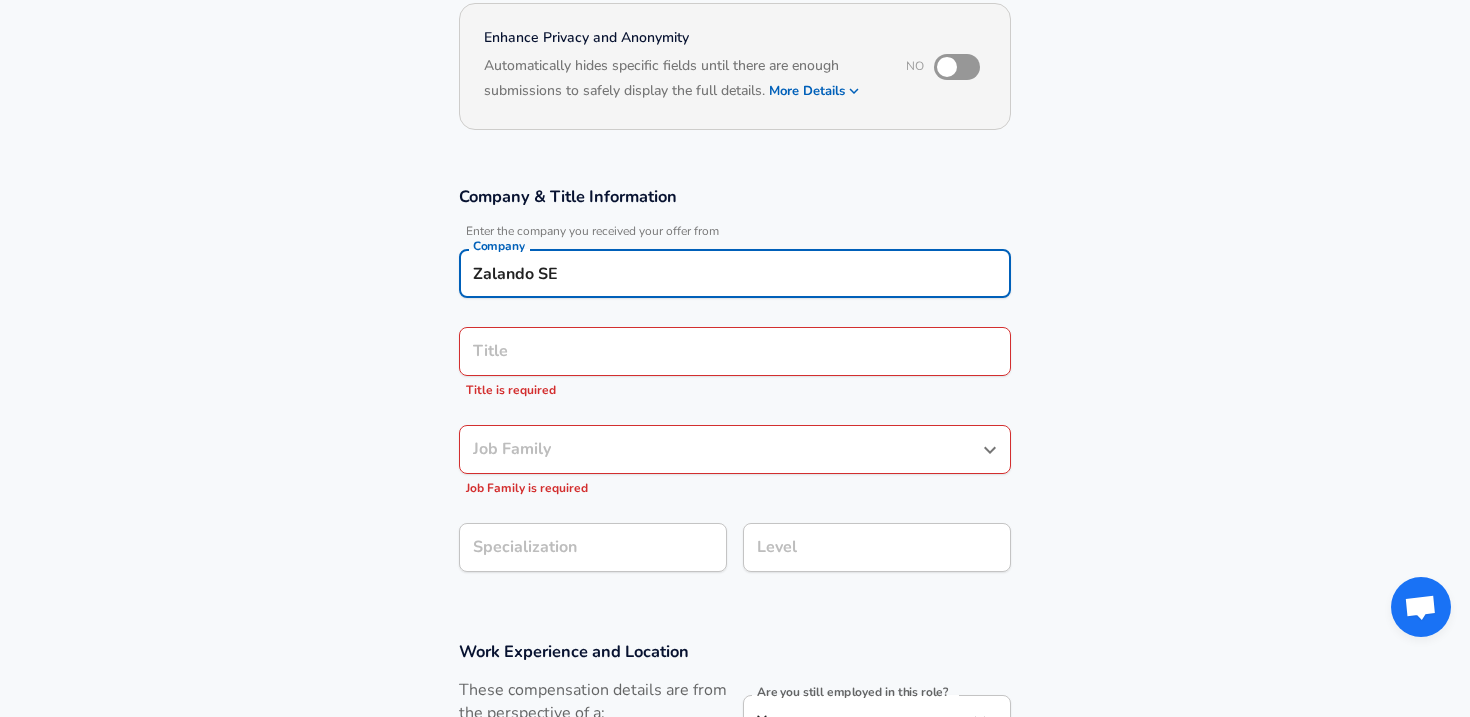 type on "Zalando SE" 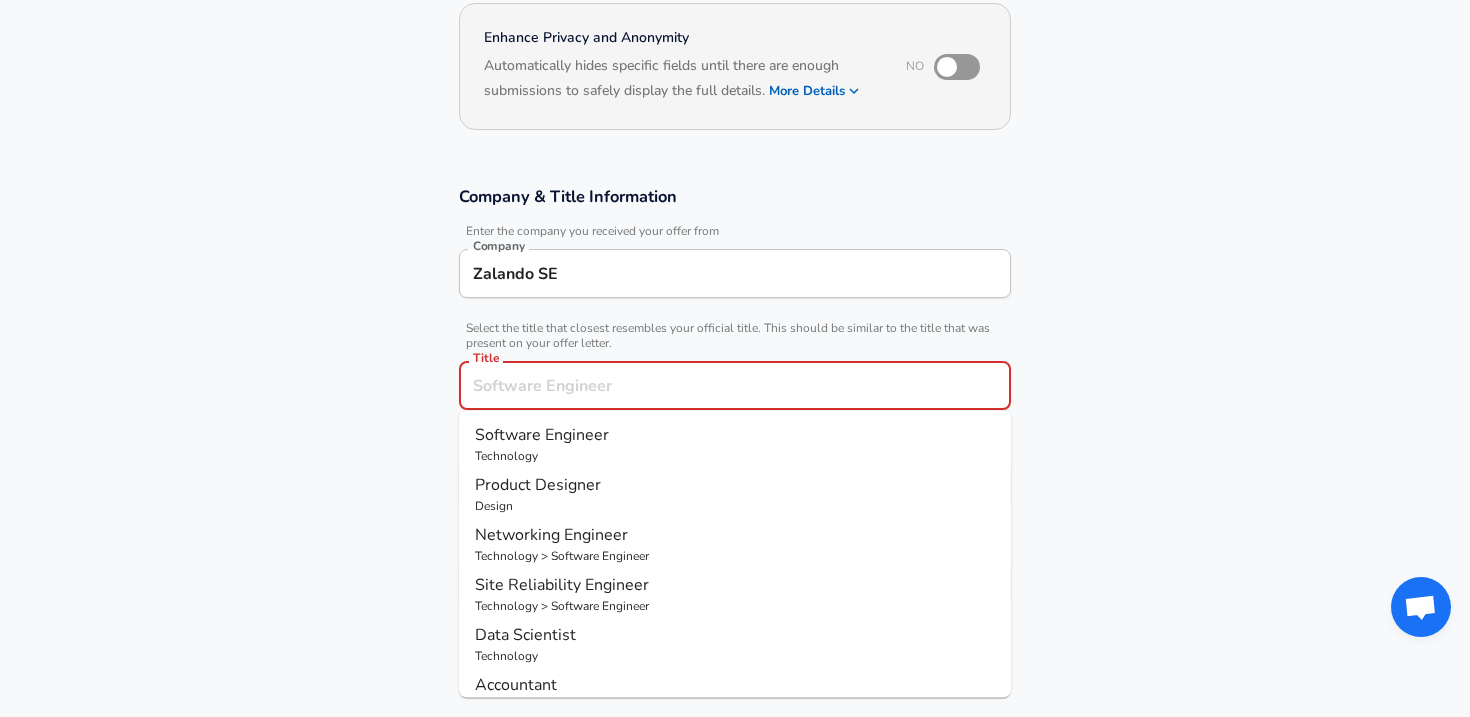 scroll, scrollTop: 234, scrollLeft: 0, axis: vertical 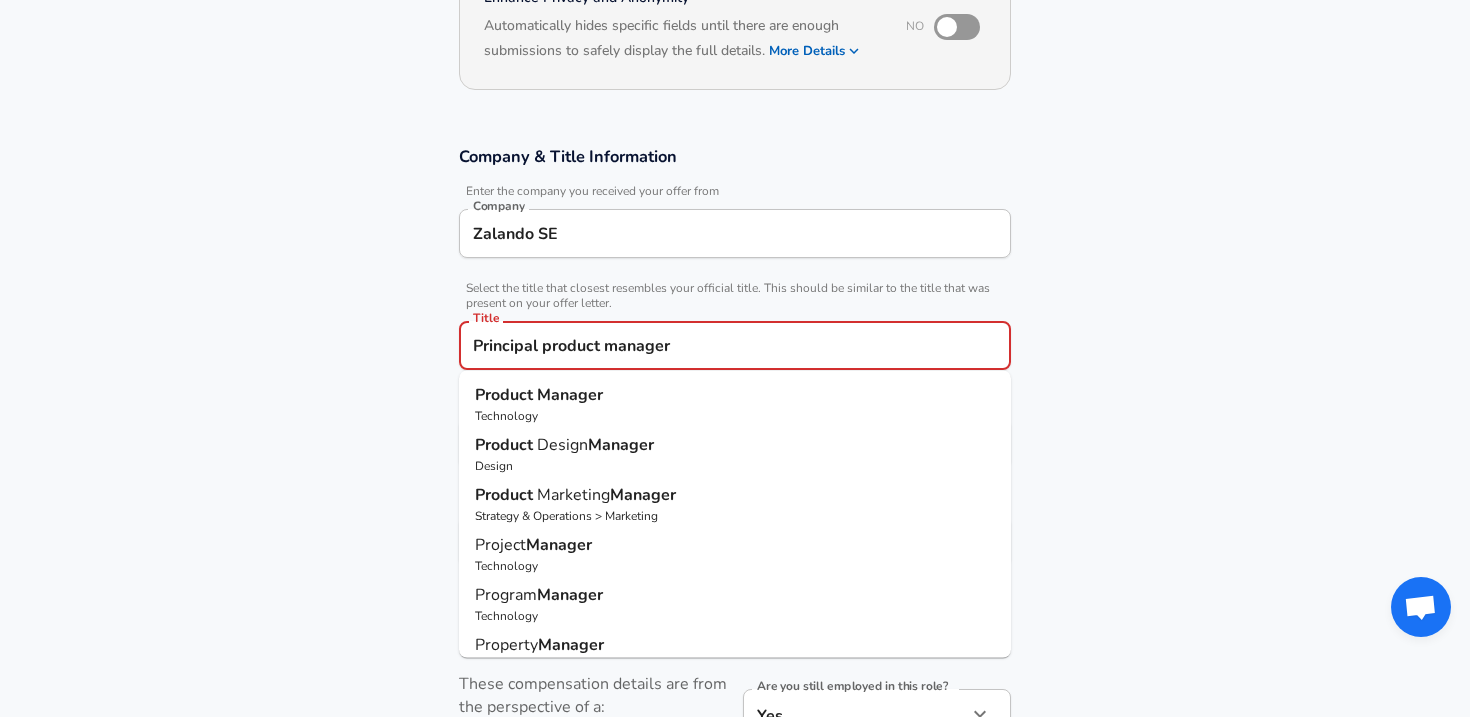 type on "Principal product manager" 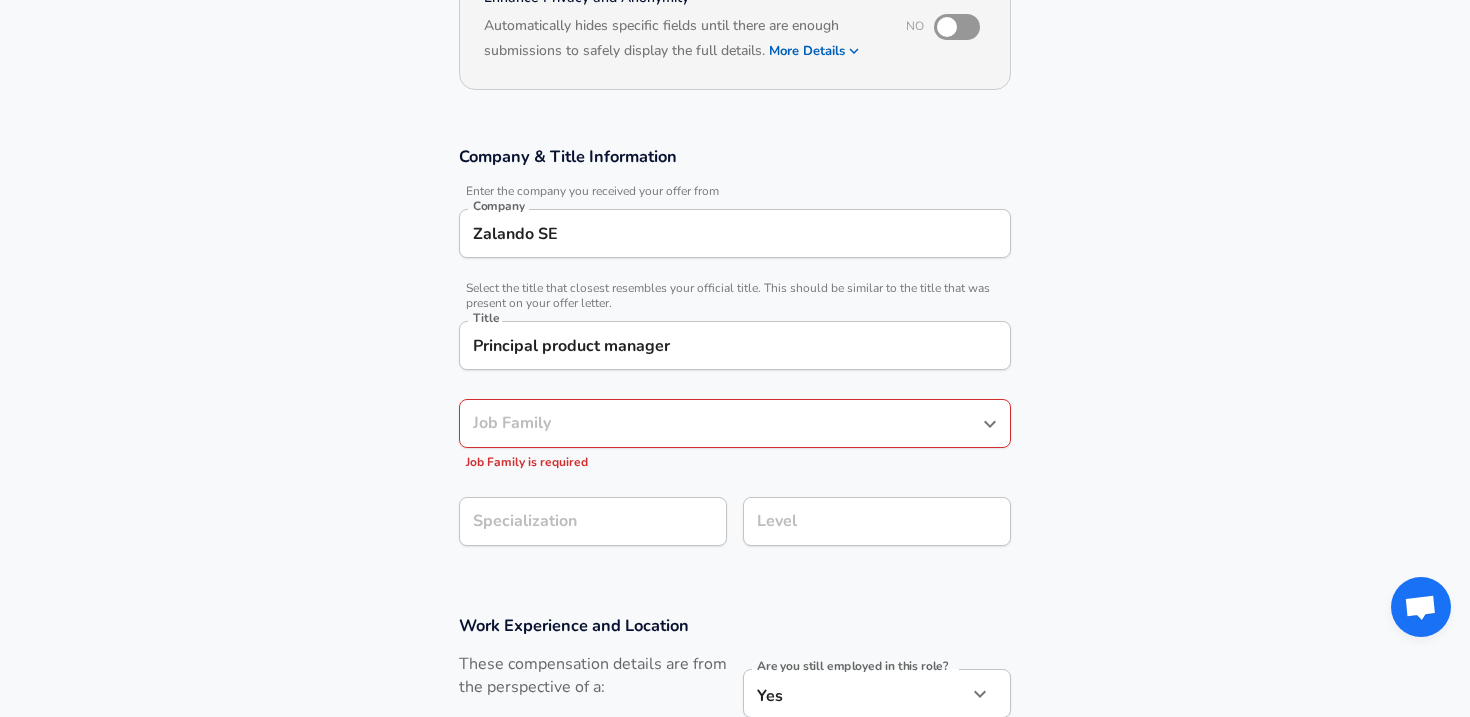 click on "Job Family" at bounding box center [720, 423] 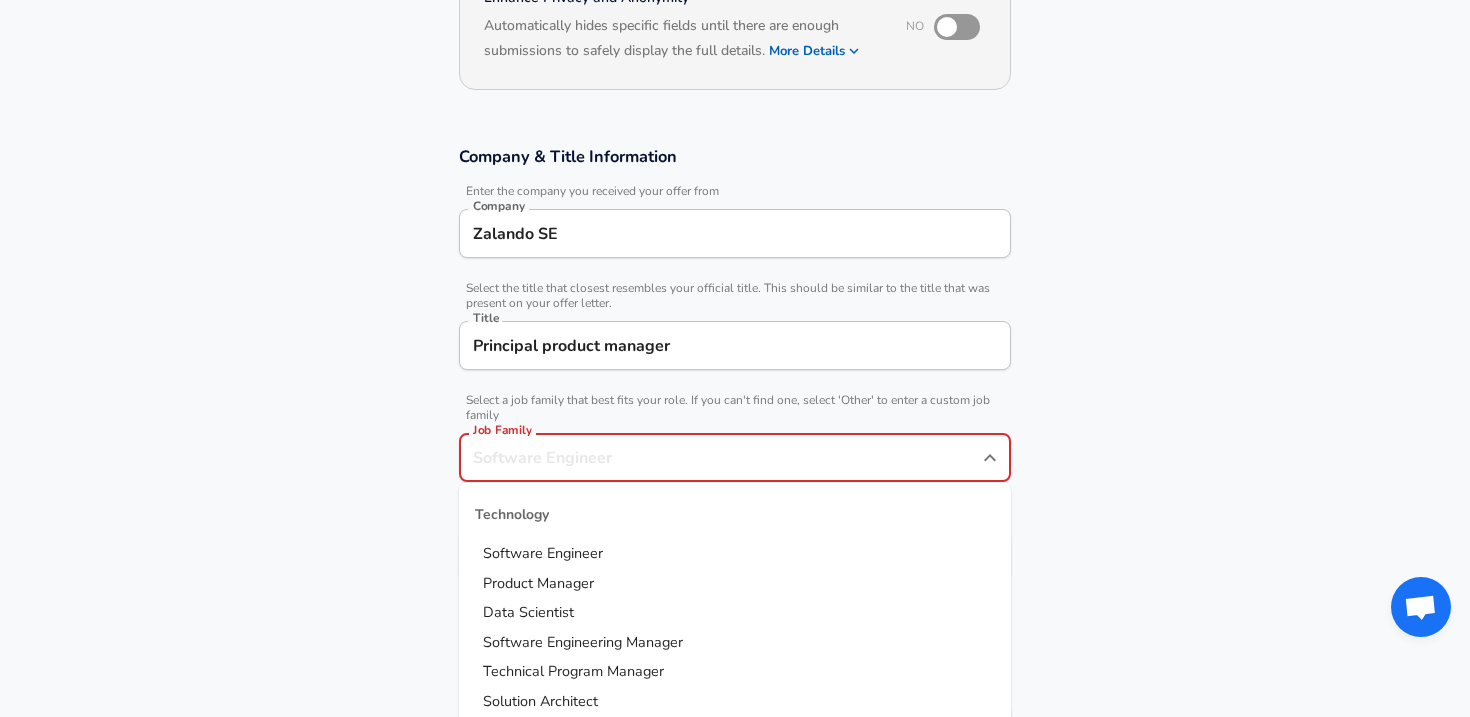 scroll, scrollTop: 274, scrollLeft: 0, axis: vertical 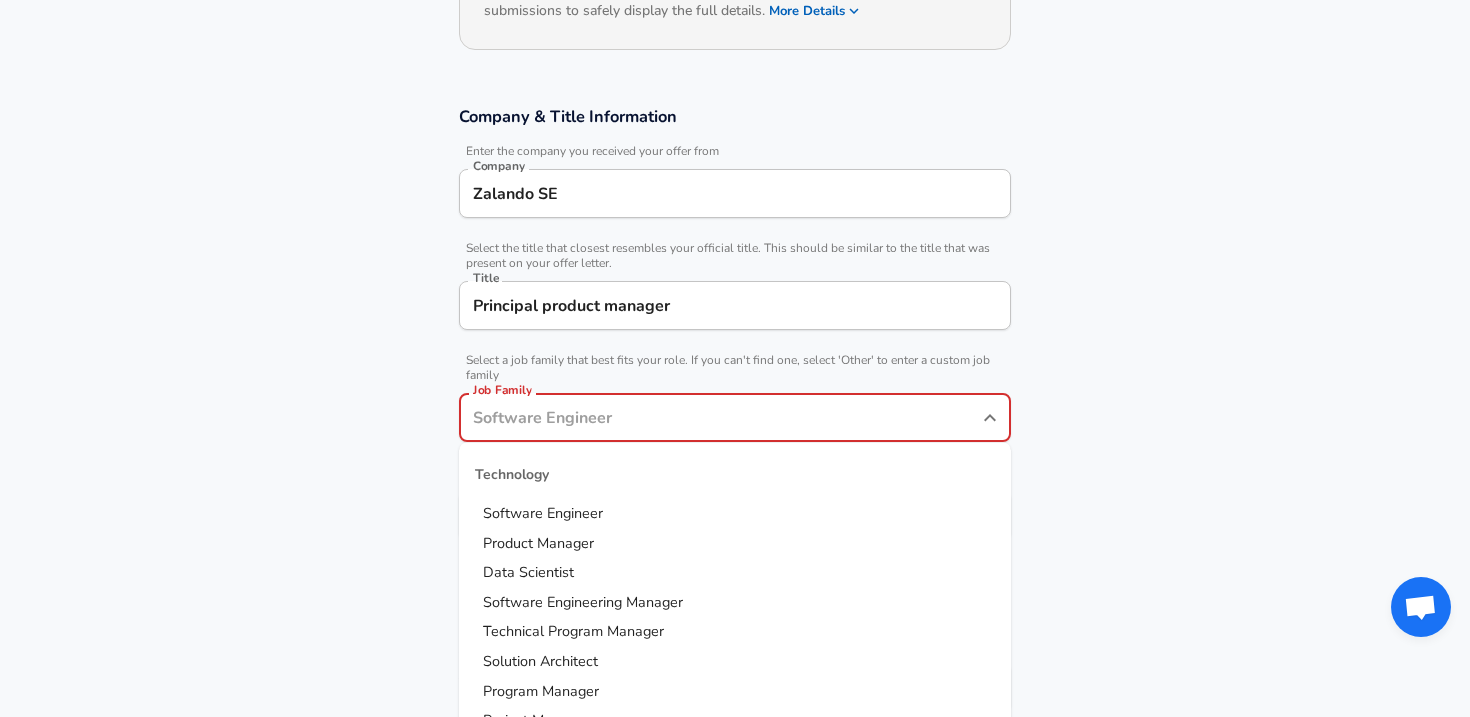 click on "Product Manager" at bounding box center (538, 542) 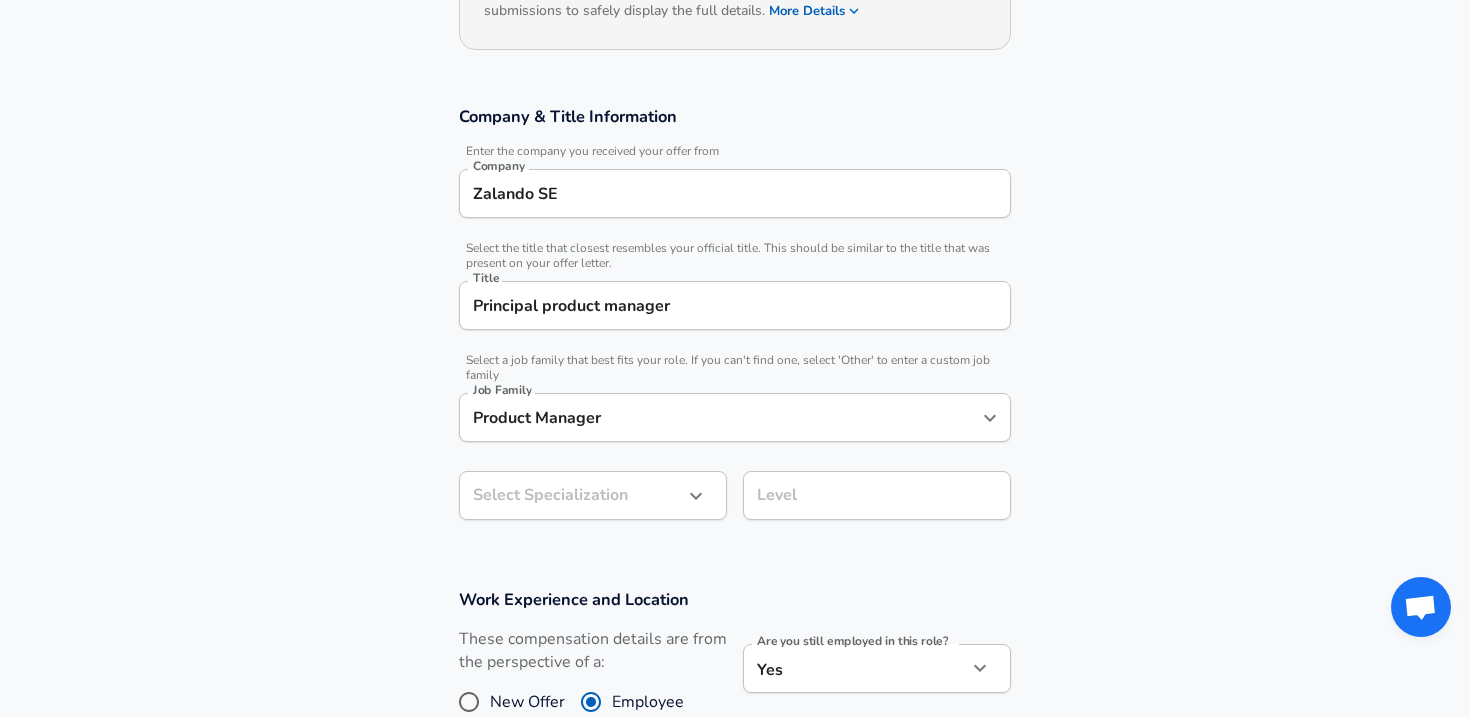 click on "Company & Title Information Enter the company you received your offer from Company Zalando SE Company Select the title that closest resembles your official title. This should be similar to the title that was present on your offer letter. Title Principal product manager Title Select a job family that best fits your role. If you can't find one, select 'Other' to enter a custom job family Job Family Product Manager Job Family Select Specialization Select Specialization Level Level" at bounding box center [735, 323] 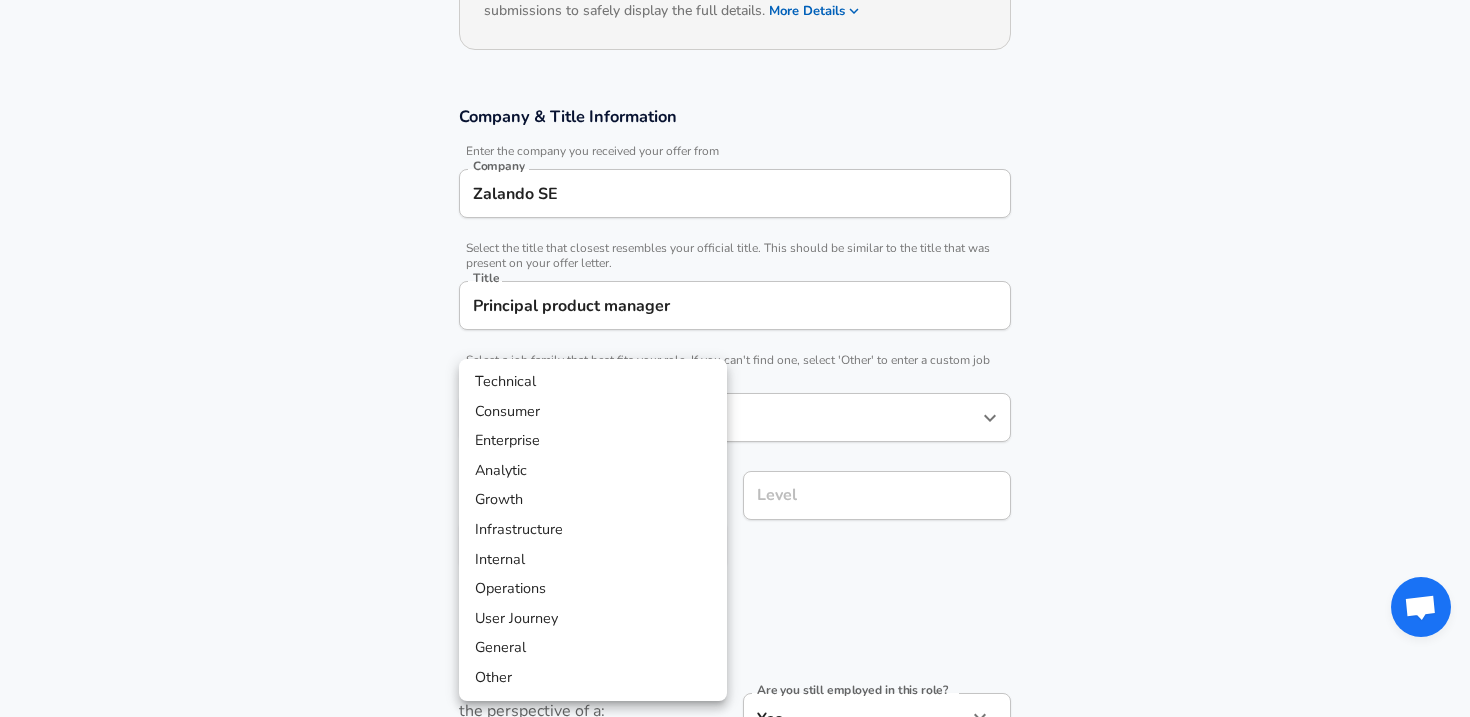 click on "We value your privacy We use cookies to enhance your browsing experience, serve personalized ads or content, and analyze our traffic. By clicking "Accept All", you consent to our use of cookies. Customize    Accept All   Customize Consent Preferences   We use cookies to help you navigate efficiently and perform certain functions. You will find detailed information about all cookies under each consent category below. The cookies that are categorized as "Necessary" are stored on your browser as they are essential for enabling the basic functionalities of the site. ...  Show more Necessary Always Active Necessary cookies are required to enable the basic features of this site, such as providing secure log-in or adjusting your consent preferences. These cookies do not store any personally identifiable data. Cookie _GRECAPTCHA Duration 5 months 27 days Description Google Recaptcha service sets this cookie to identify bots to protect the website against malicious spam attacks. Cookie __stripe_mid Duration 1 year MR" at bounding box center [735, 84] 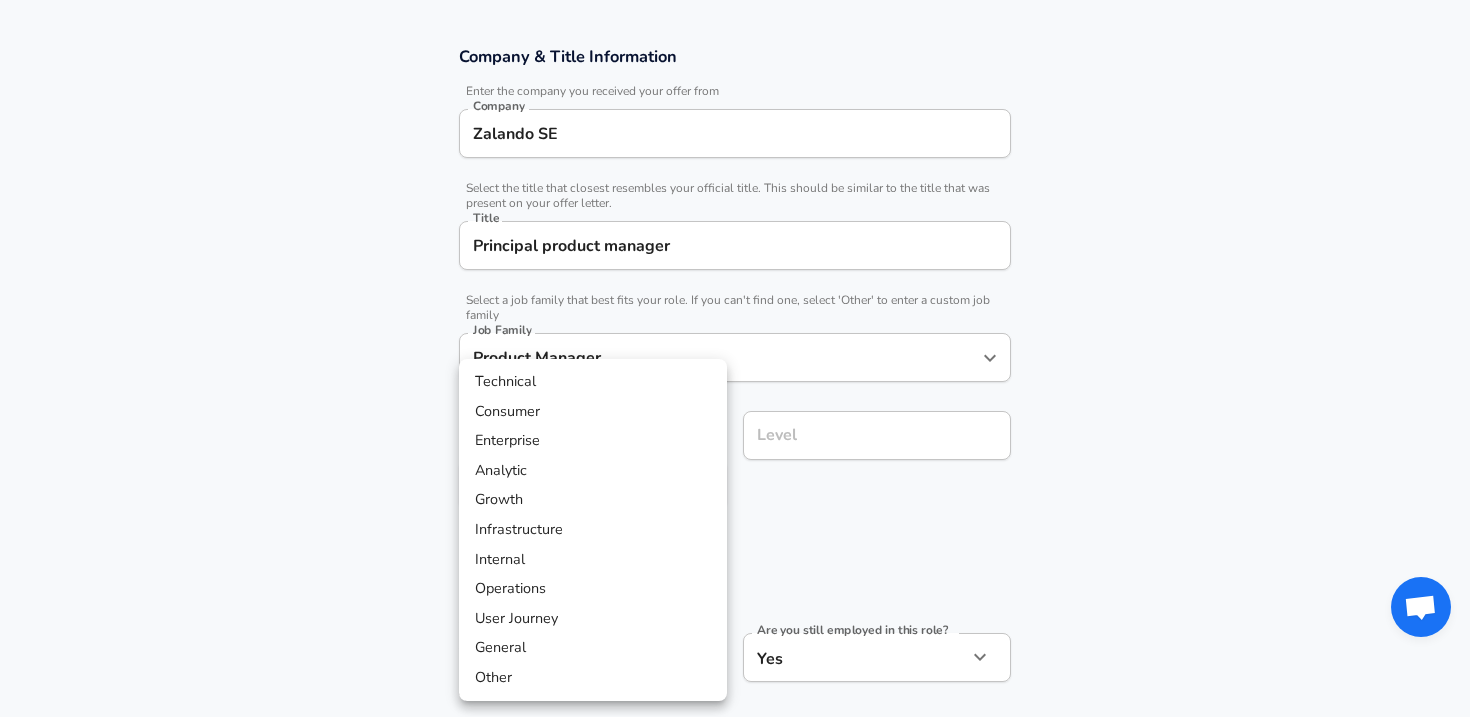 click on "Consumer" at bounding box center [593, 412] 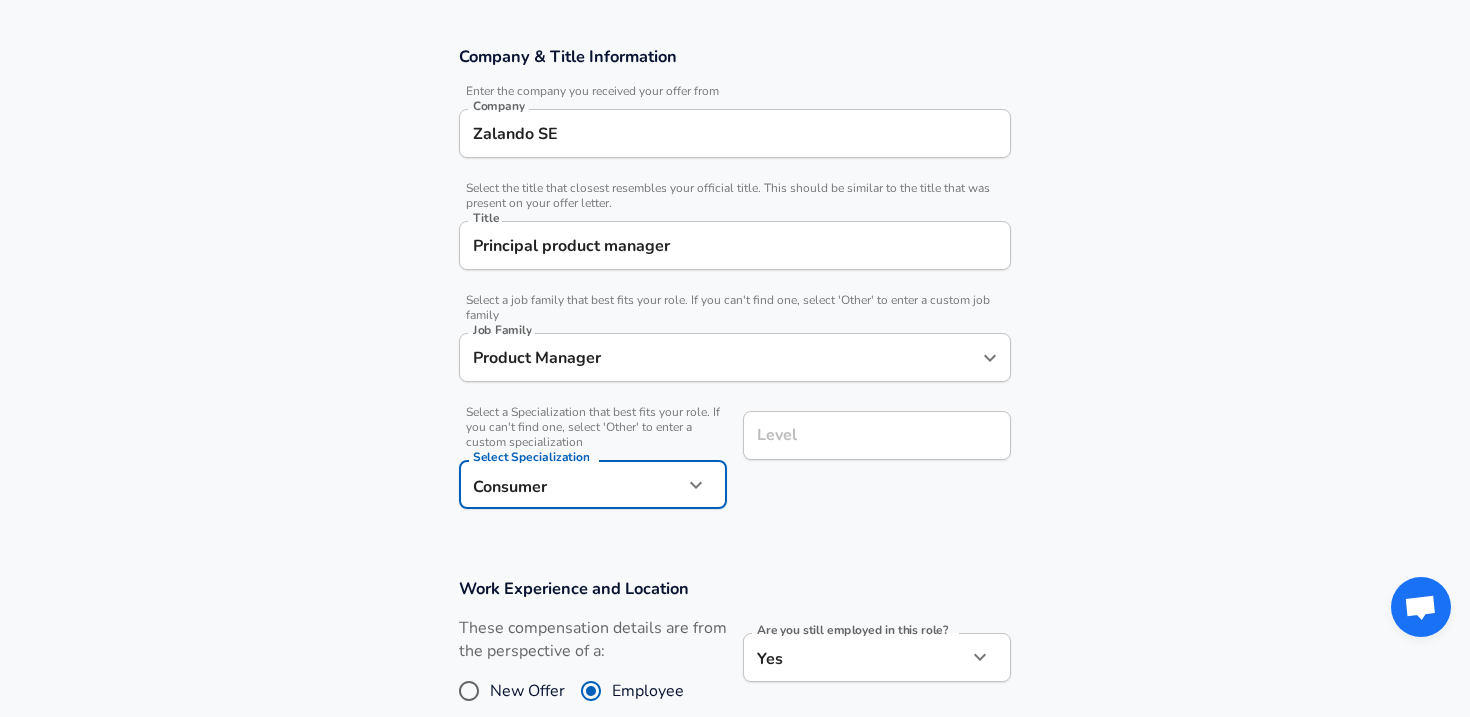 click on "Level Level" at bounding box center [877, 434] 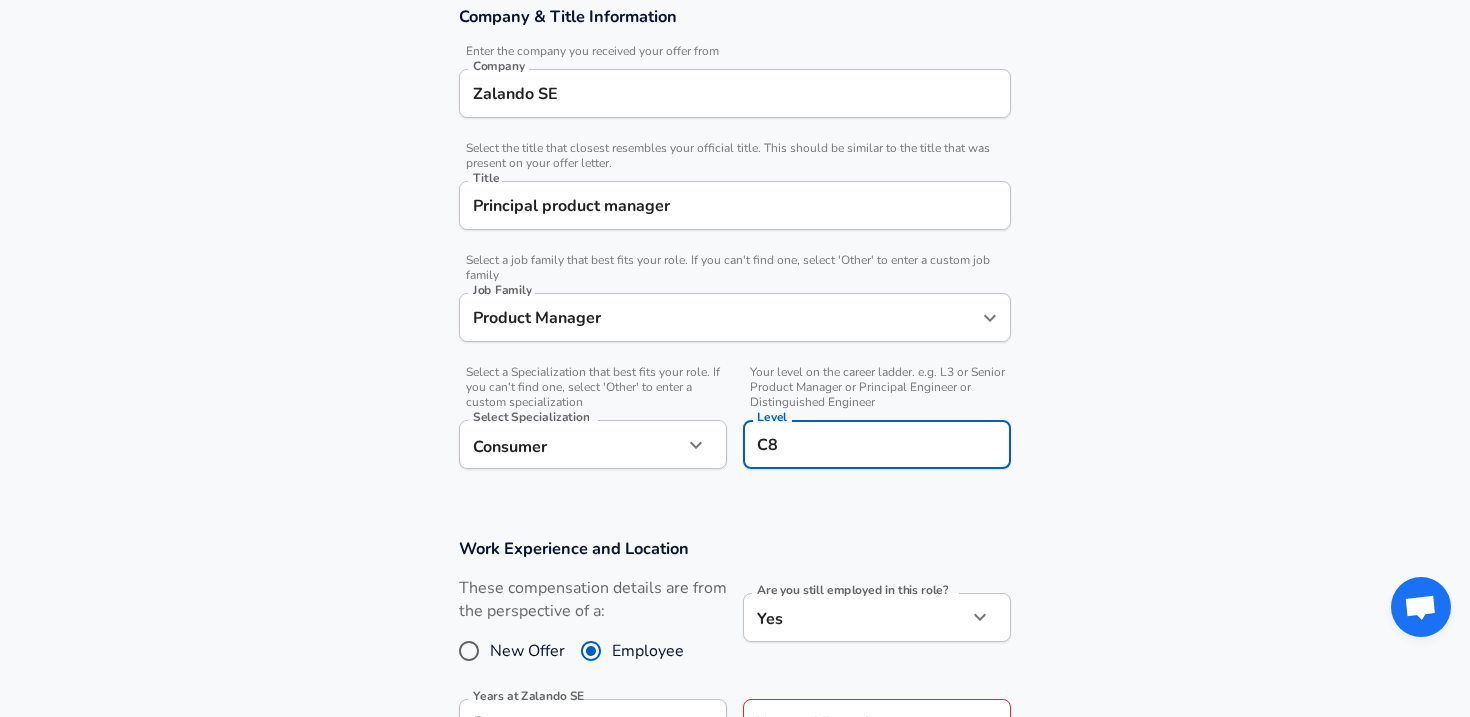 type on "C8" 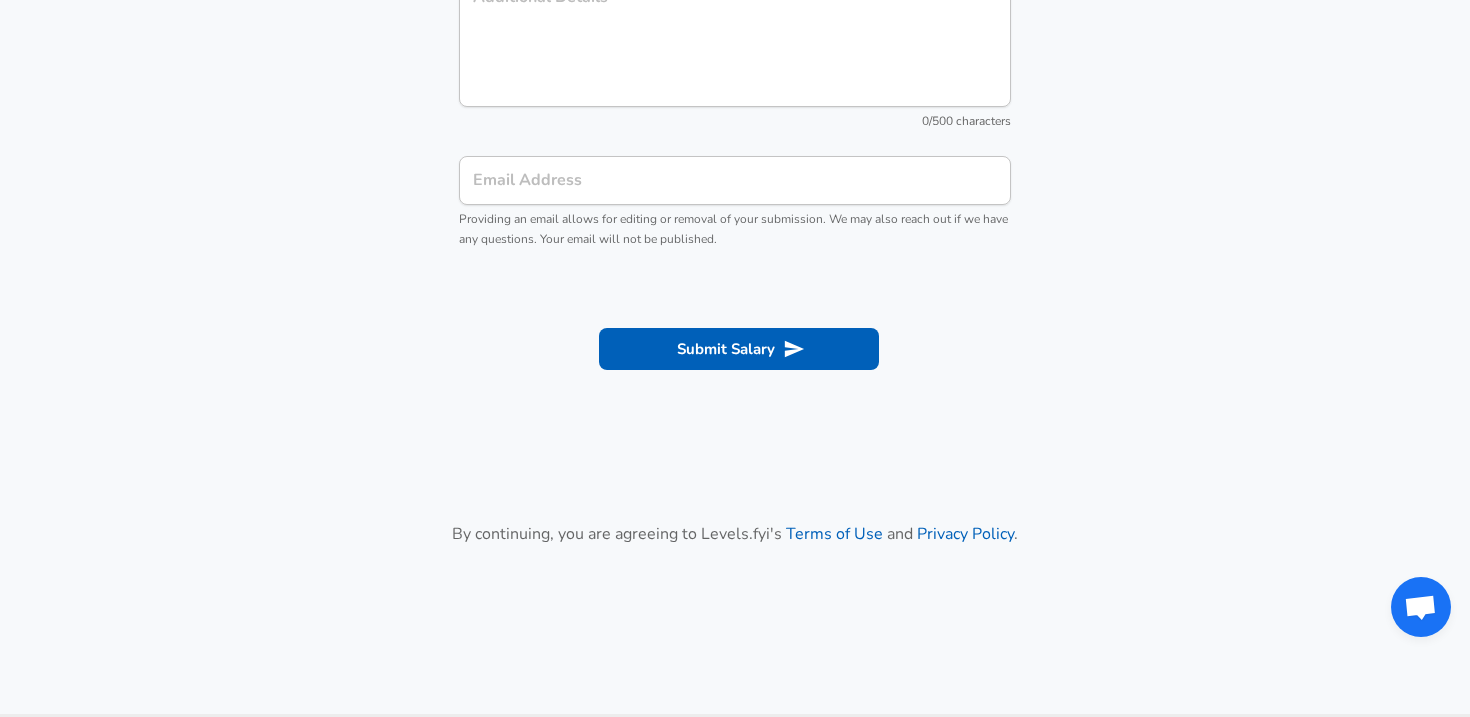 scroll, scrollTop: 2246, scrollLeft: 0, axis: vertical 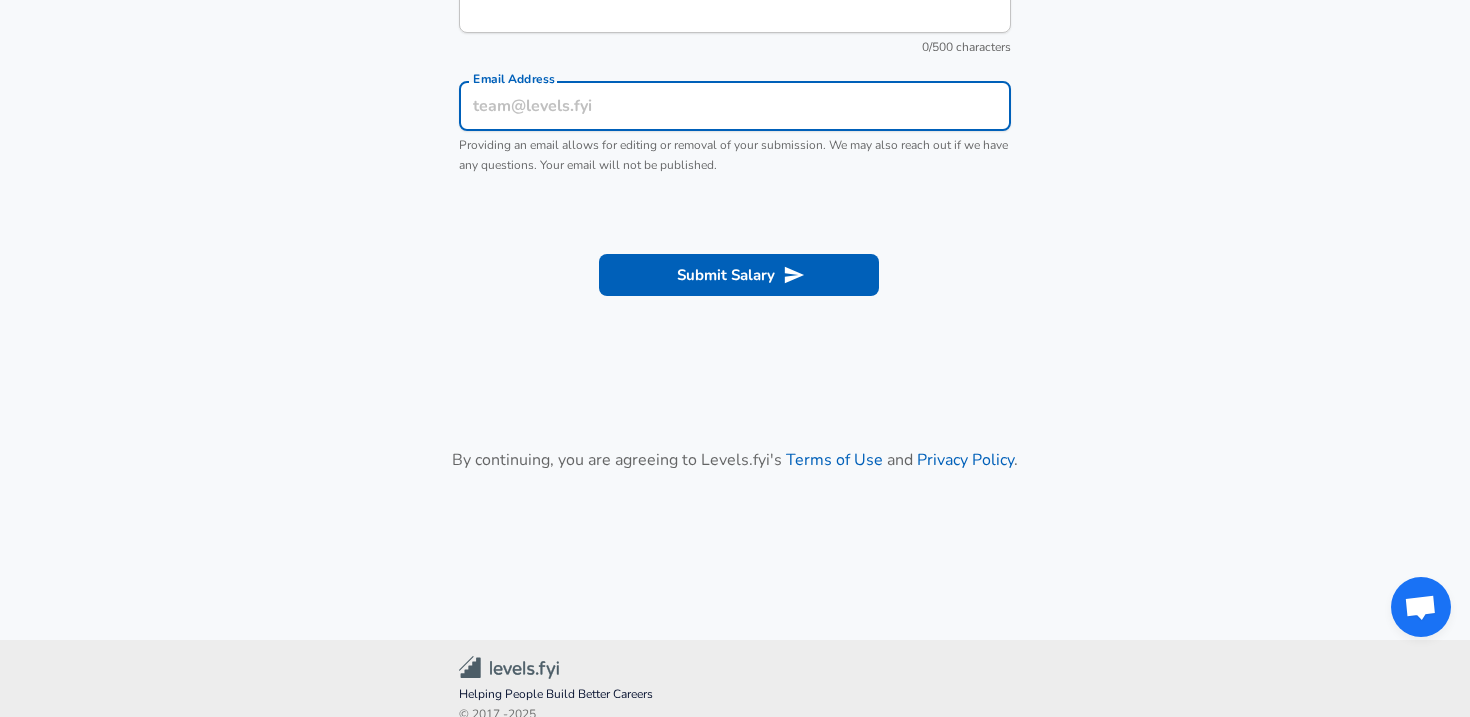 click on "Email Address" at bounding box center [735, 106] 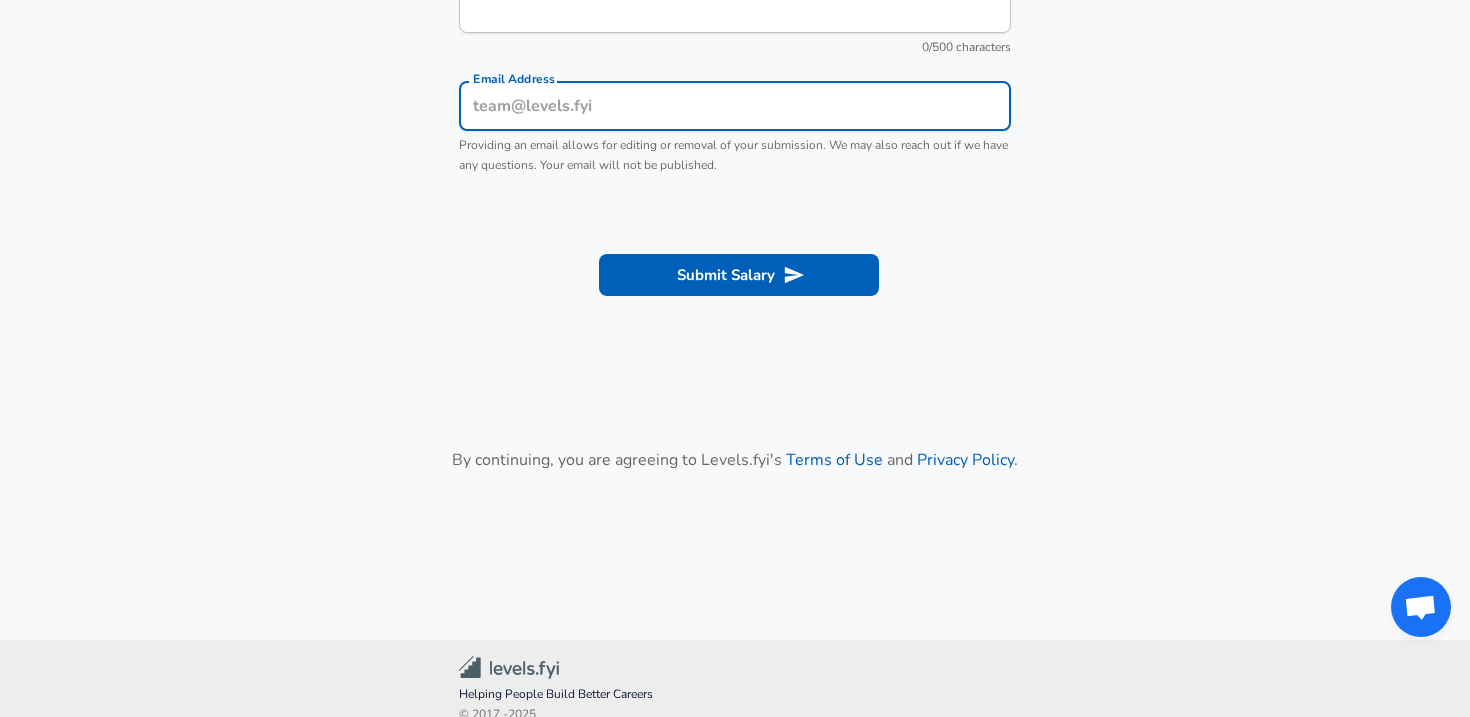 type on "[EMAIL]" 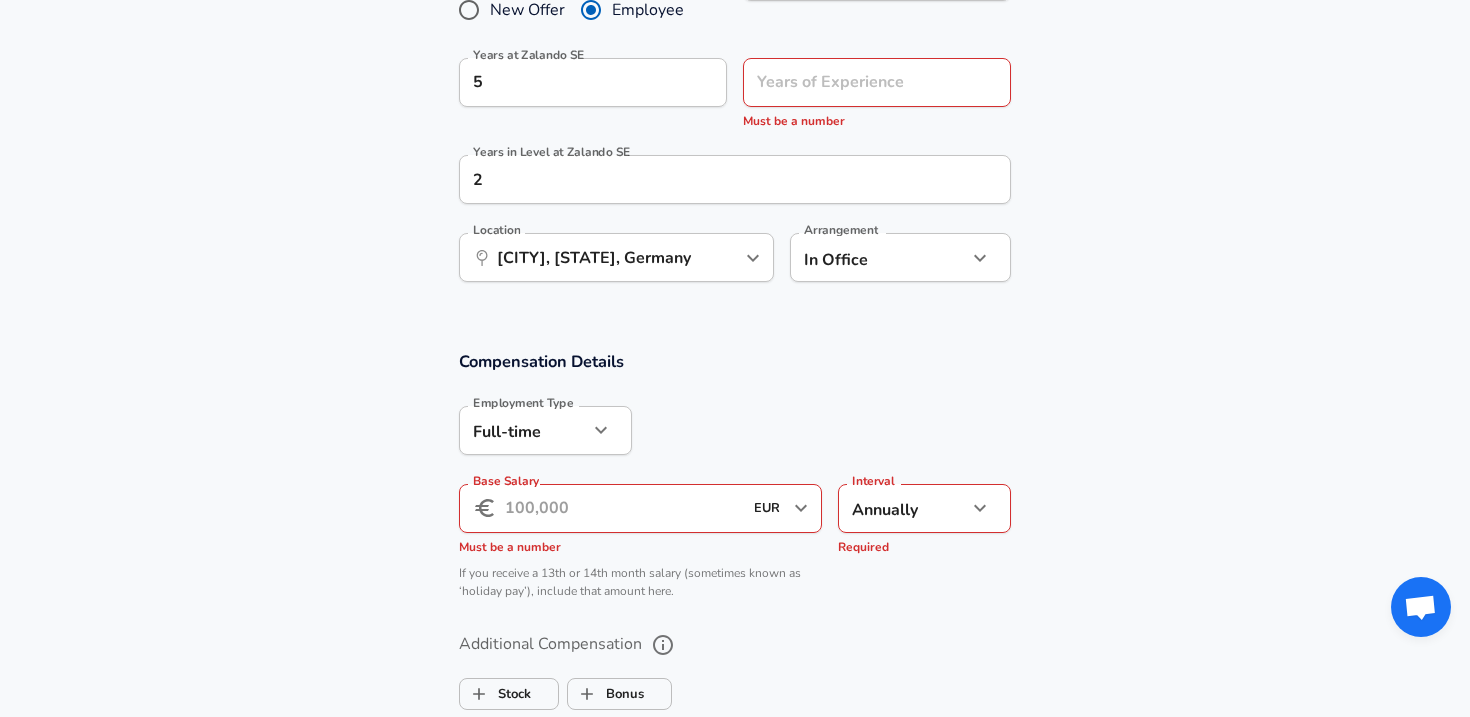 scroll, scrollTop: 1009, scrollLeft: 0, axis: vertical 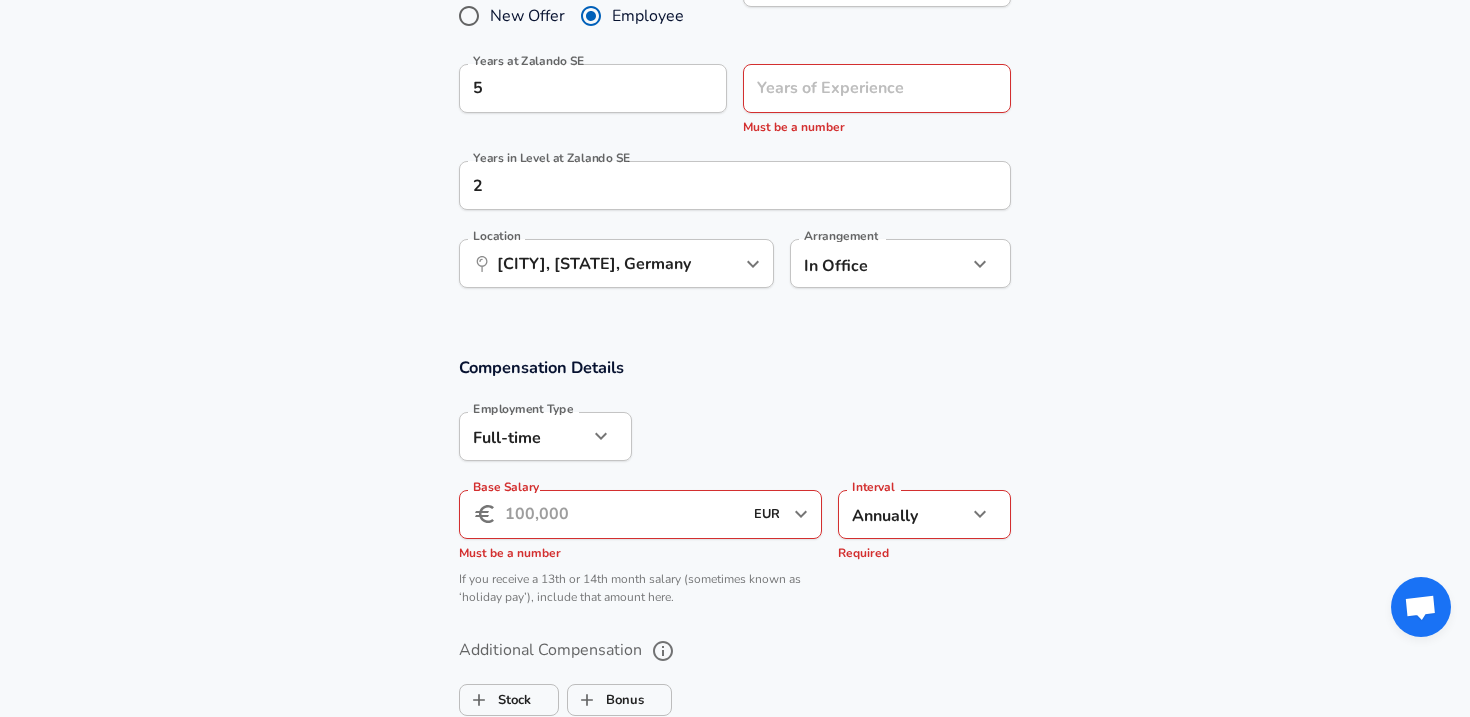 click on "Base Salary" at bounding box center (623, 514) 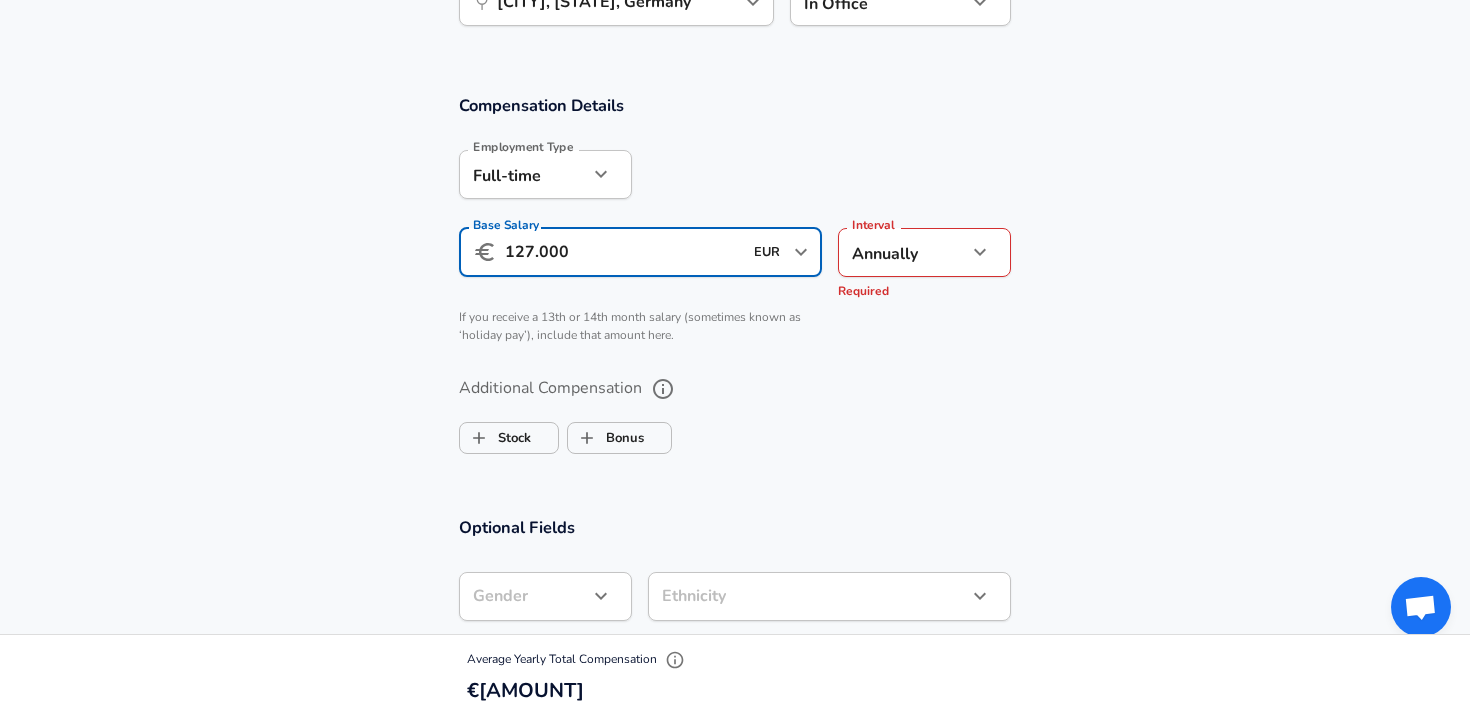 scroll, scrollTop: 1274, scrollLeft: 0, axis: vertical 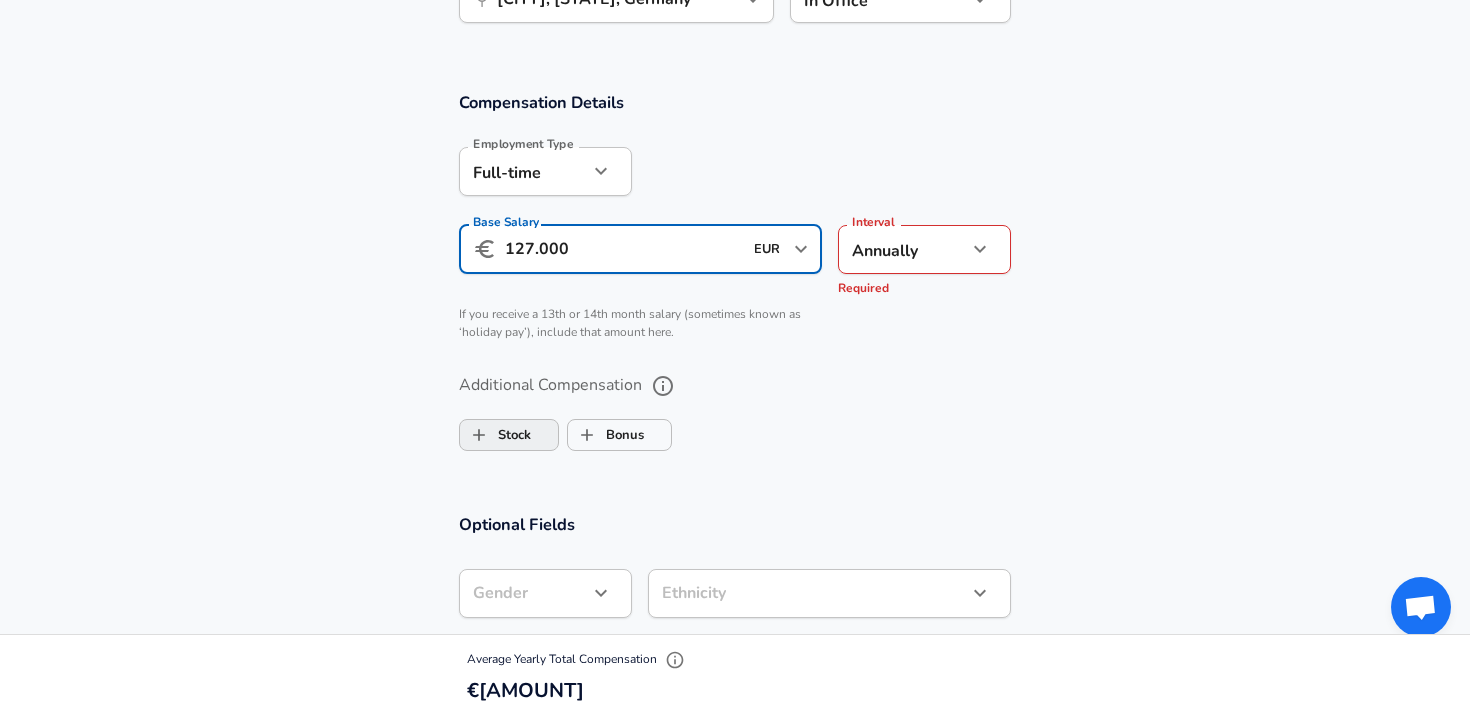 type on "127.000" 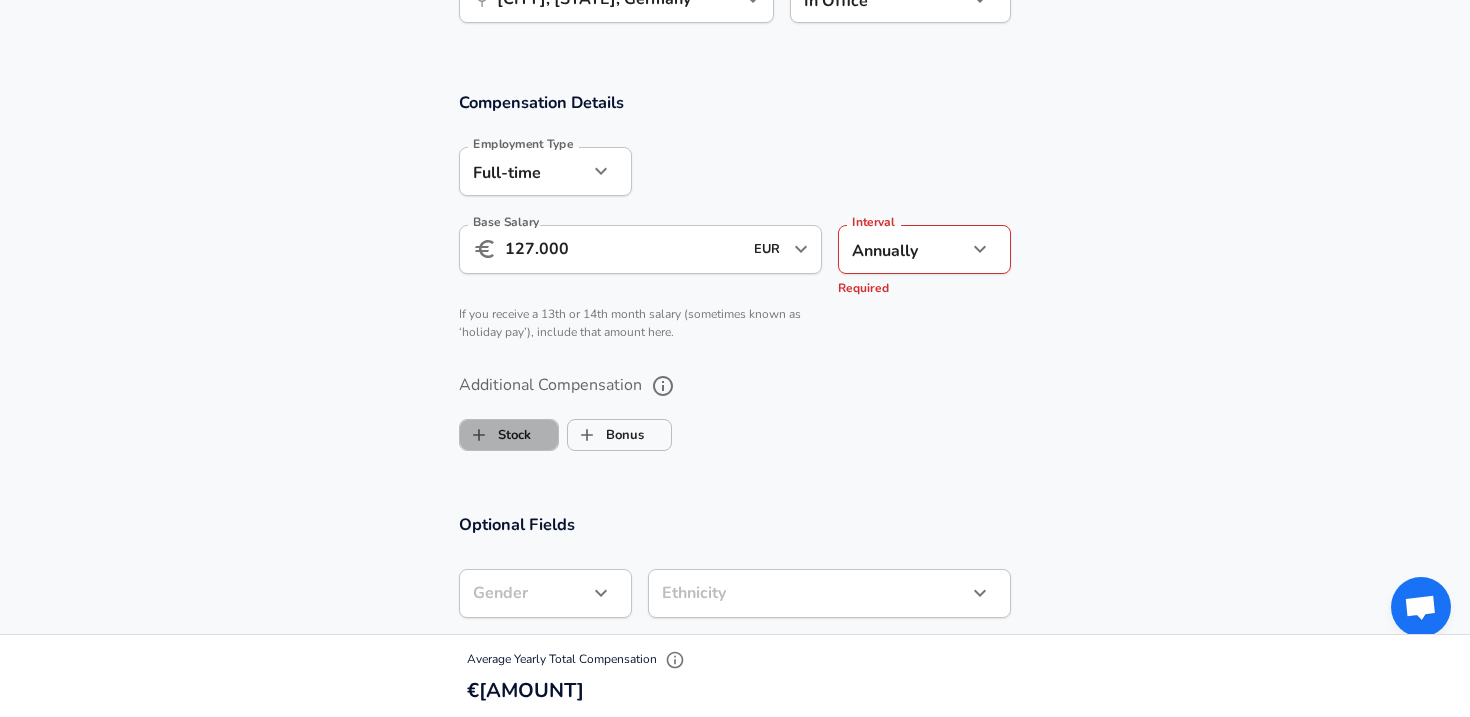 click on "Stock" at bounding box center (495, 435) 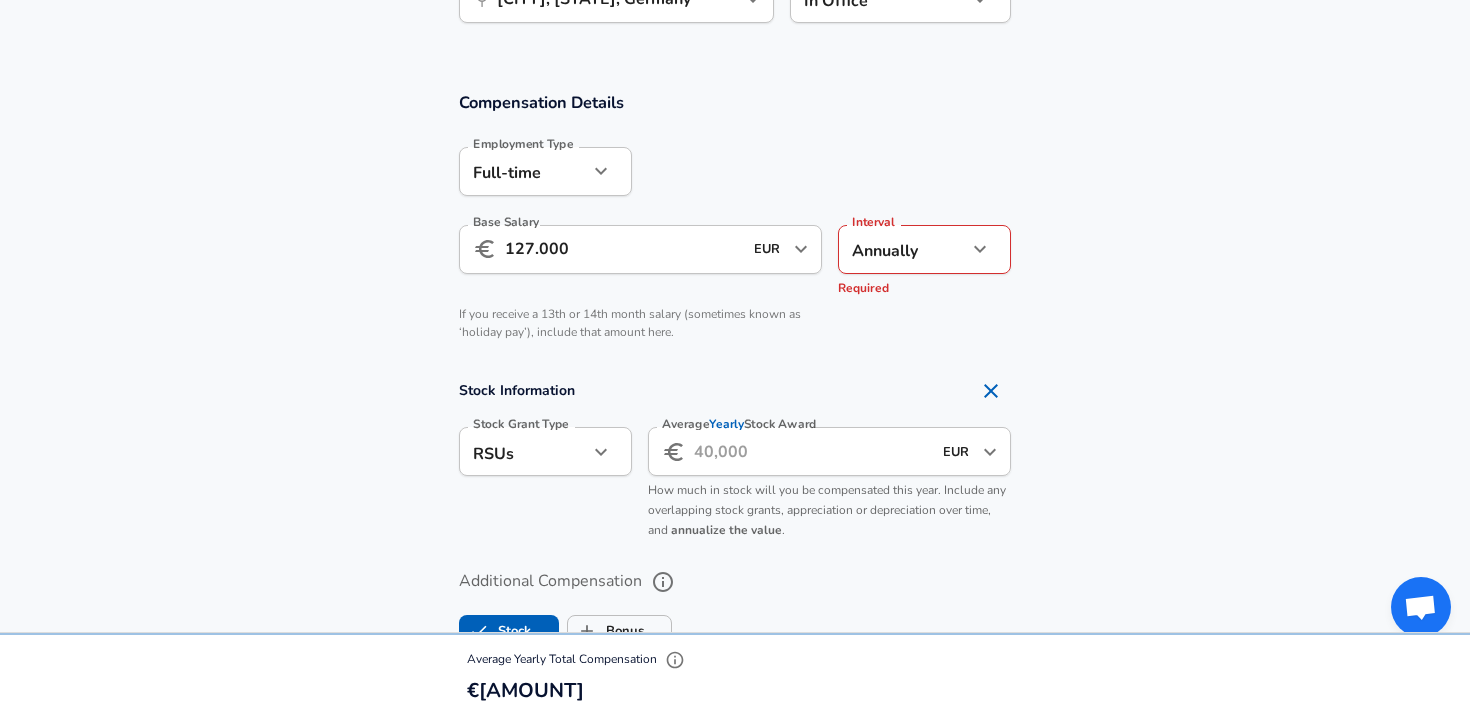 click on "127.000" at bounding box center [623, 249] 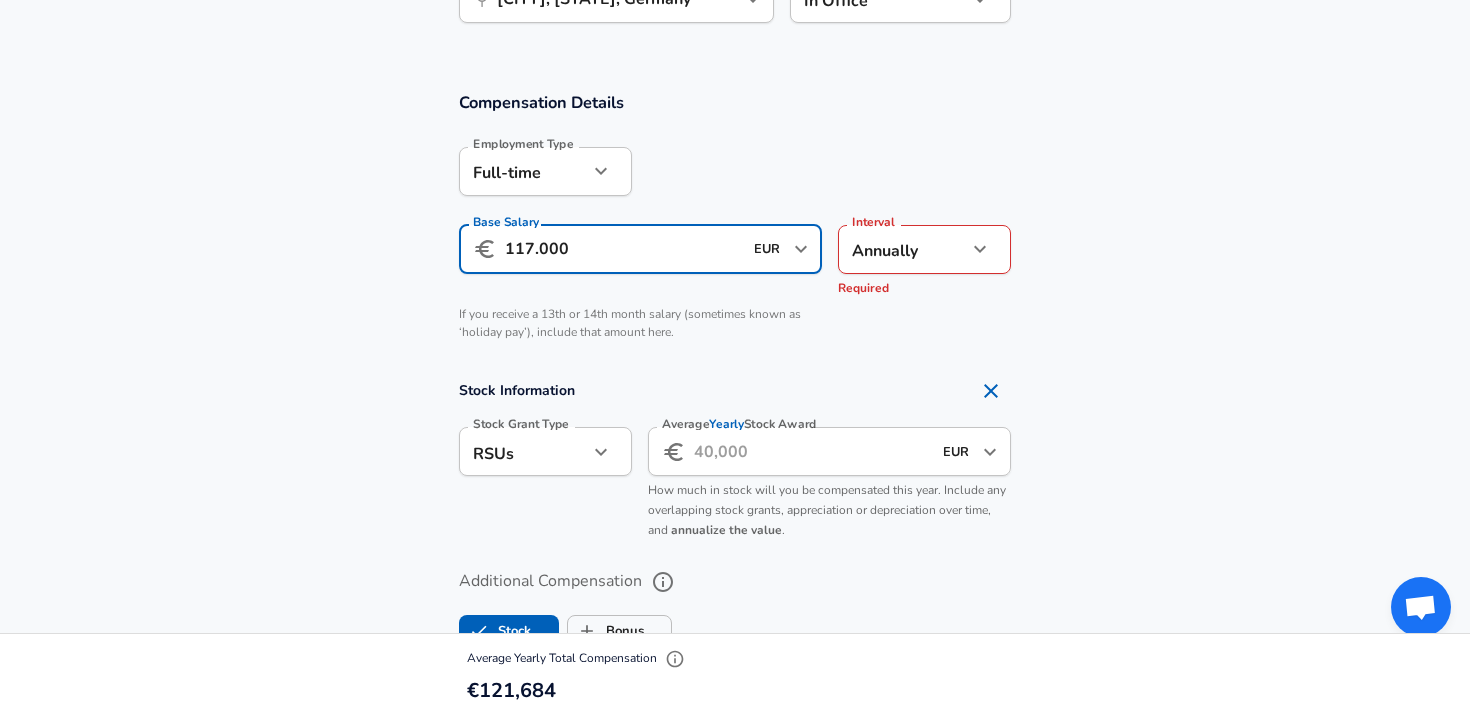 type on "117.000" 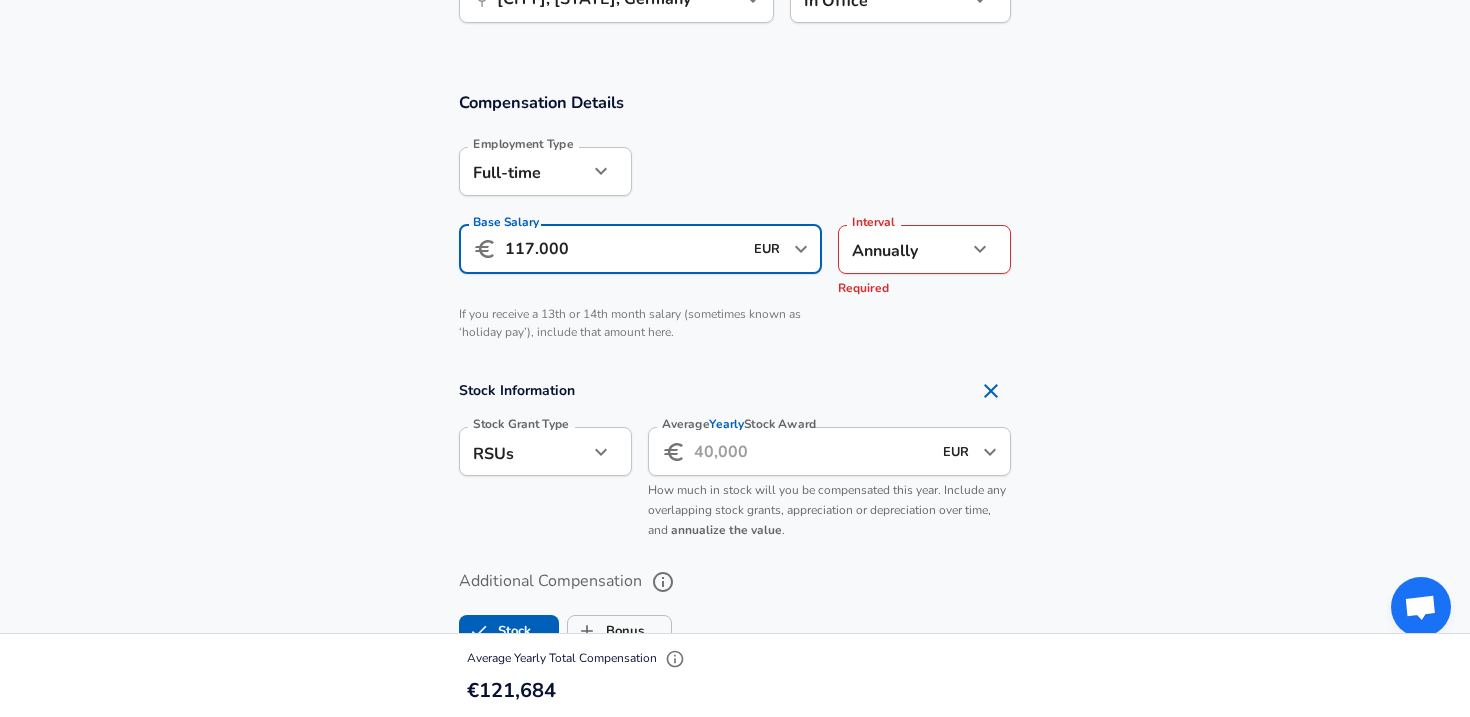 click on "Average  Yearly  Stock Award" at bounding box center [812, 451] 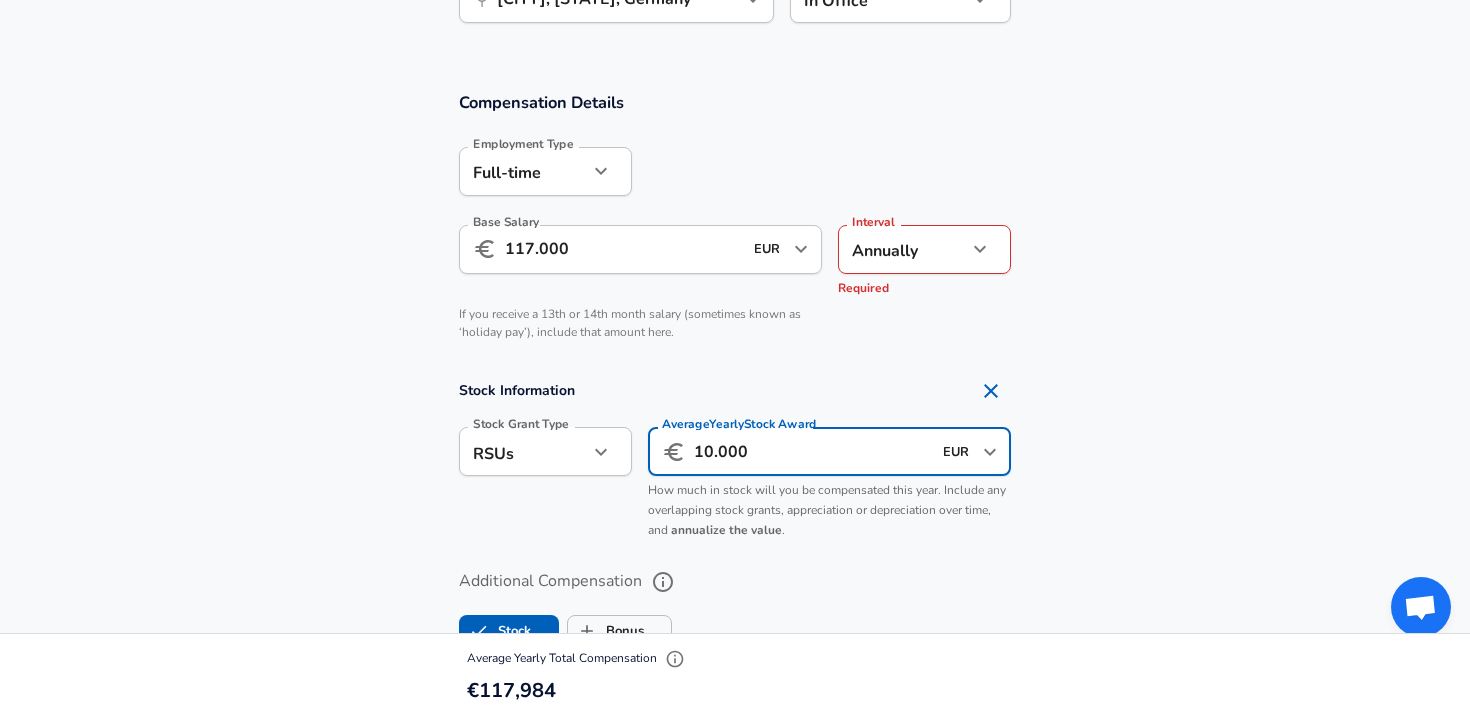 type on "10.000" 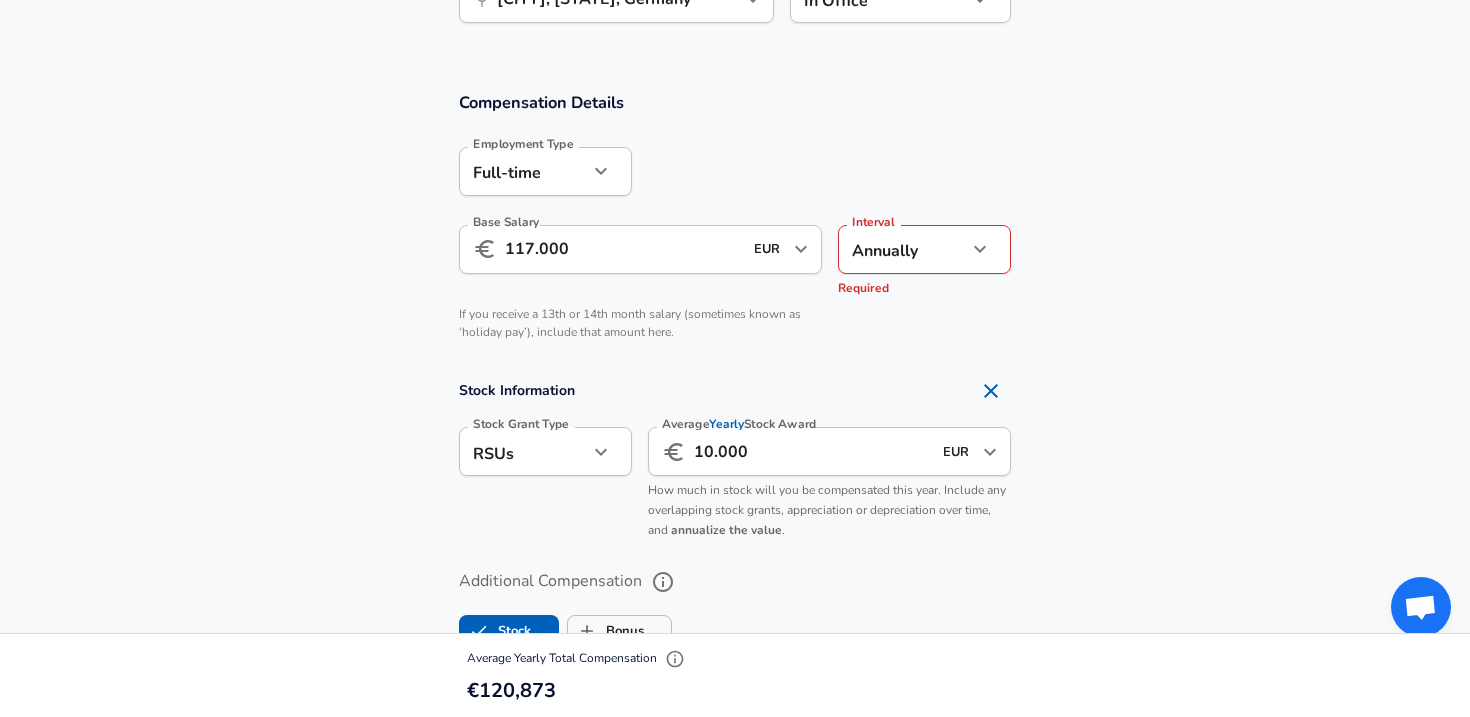click on "Stock Grant Type RSUs stock Stock Grant Type" at bounding box center (537, 480) 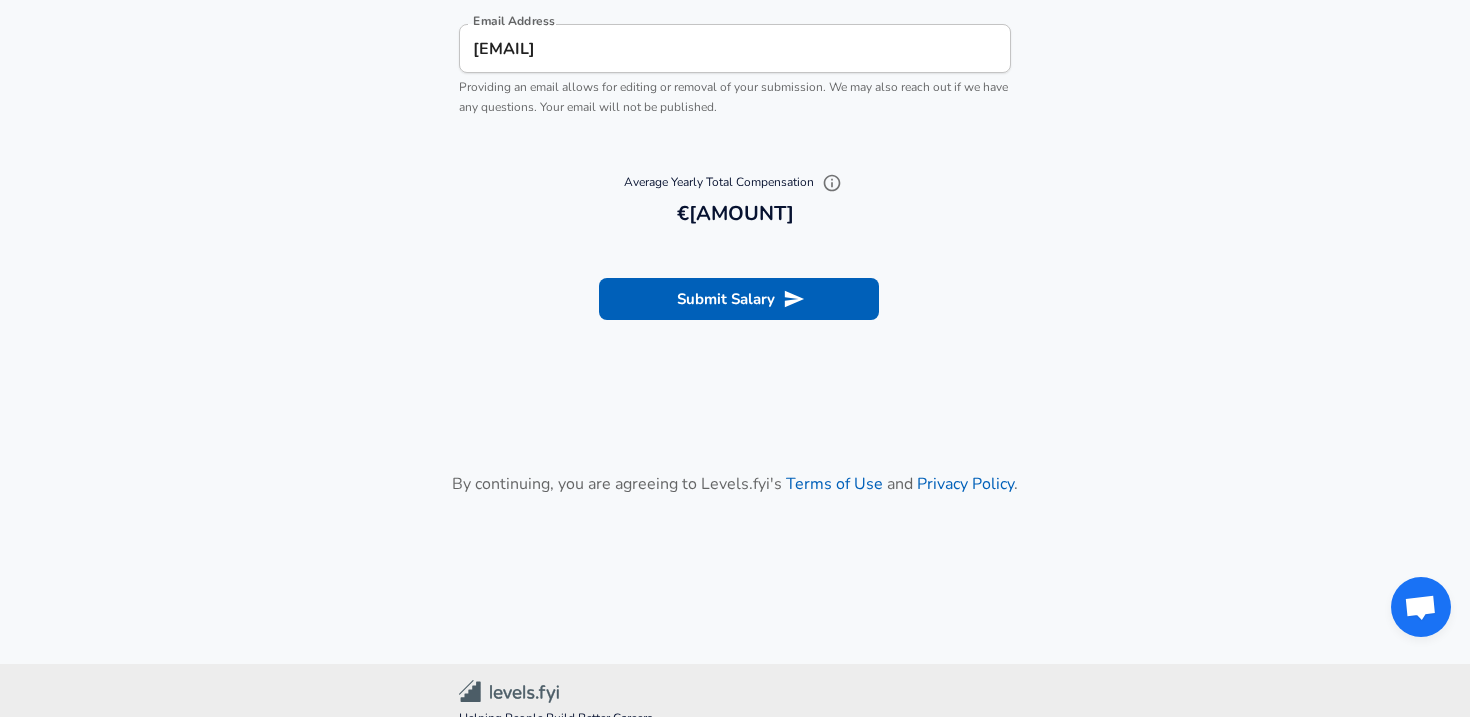 scroll, scrollTop: 2547, scrollLeft: 0, axis: vertical 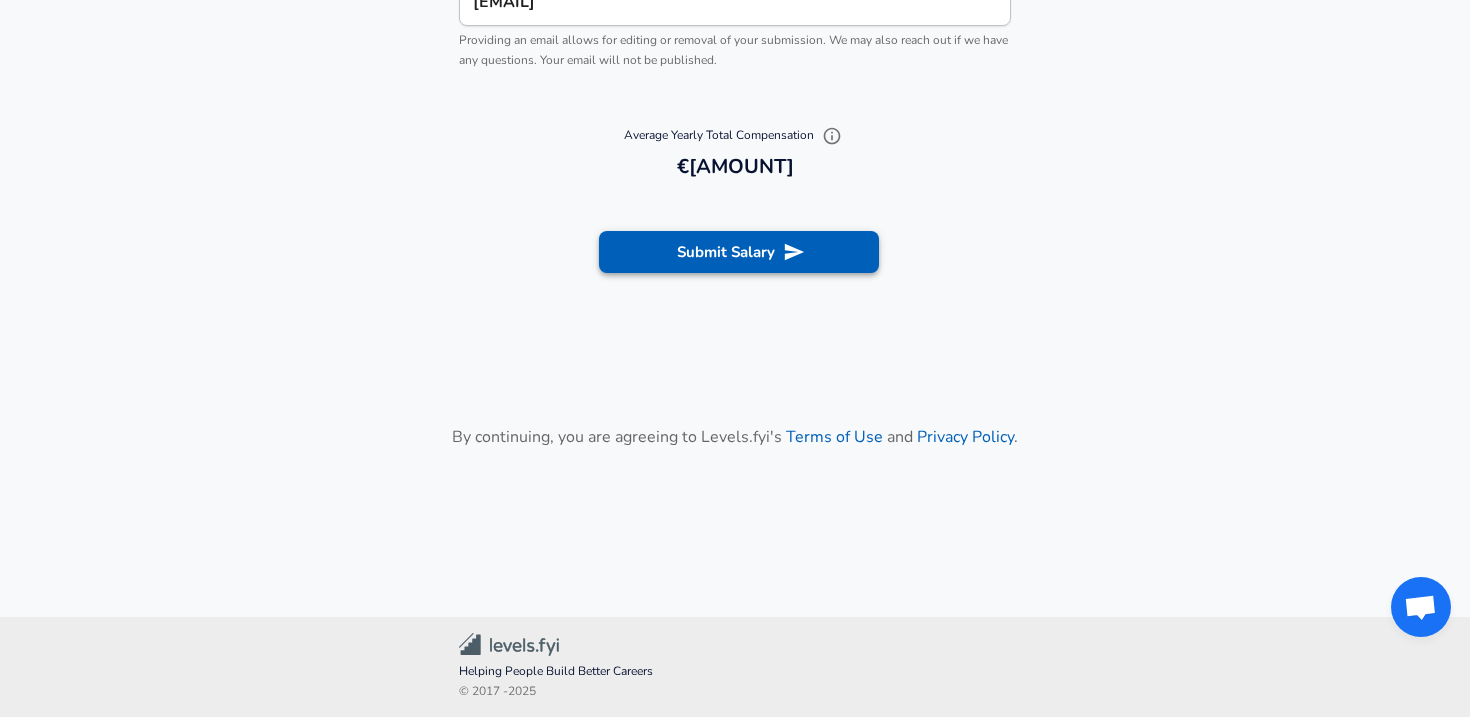 click on "Submit Salary" at bounding box center [739, 252] 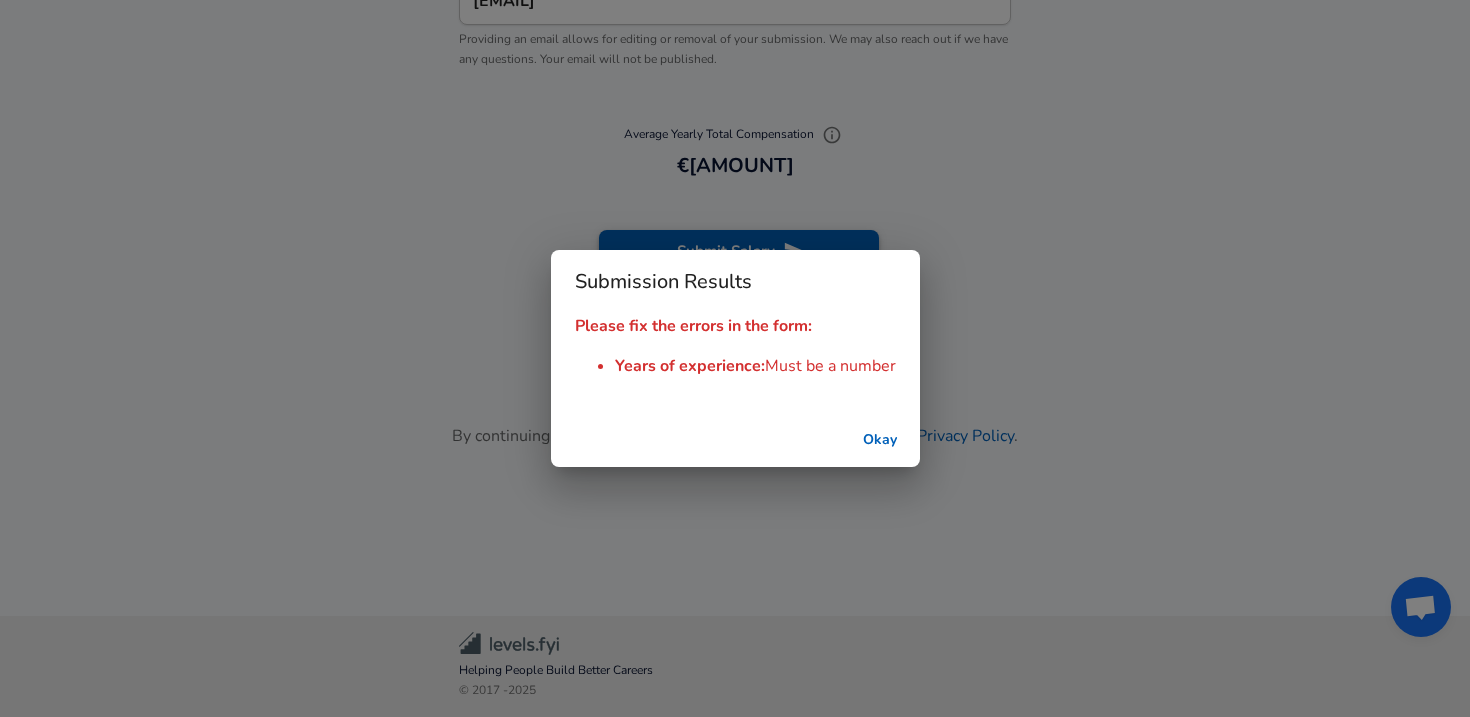 scroll, scrollTop: 2527, scrollLeft: 0, axis: vertical 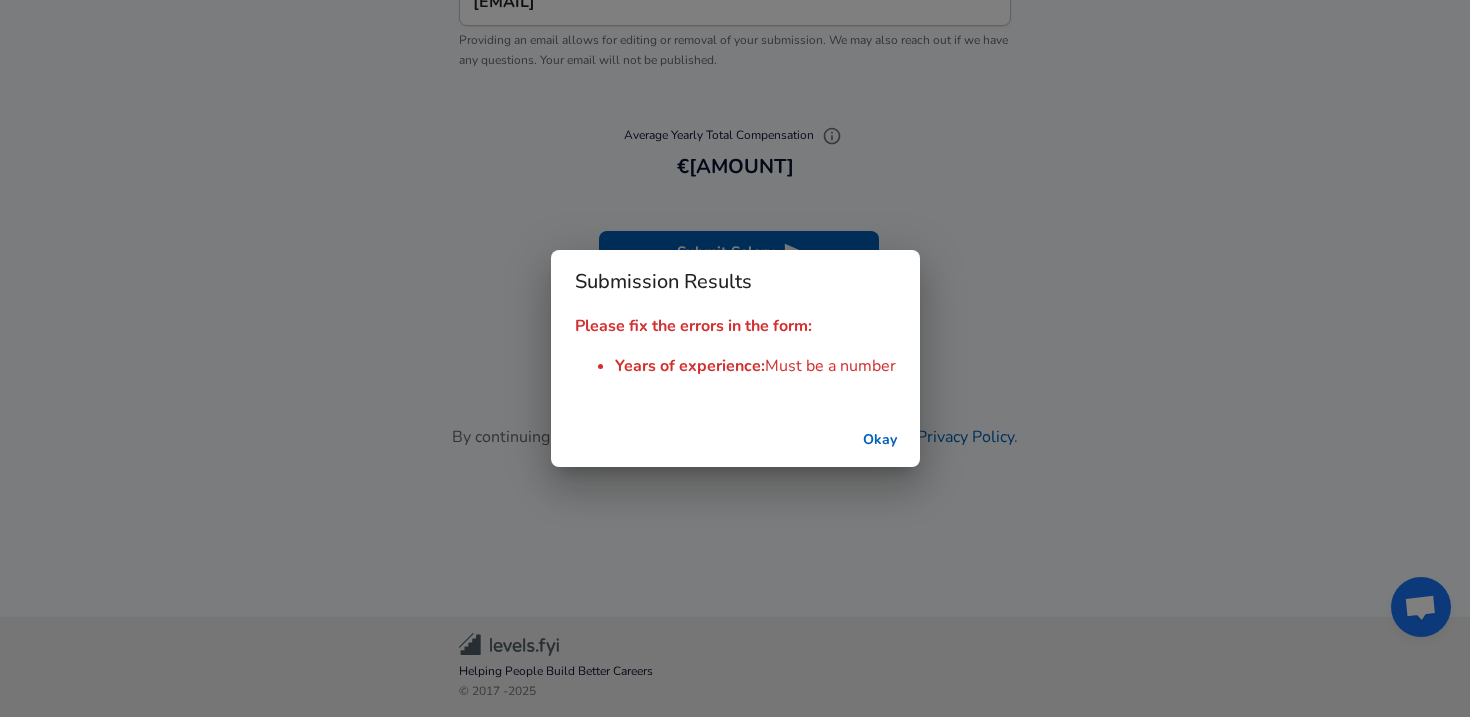 click on "Okay" at bounding box center (880, 440) 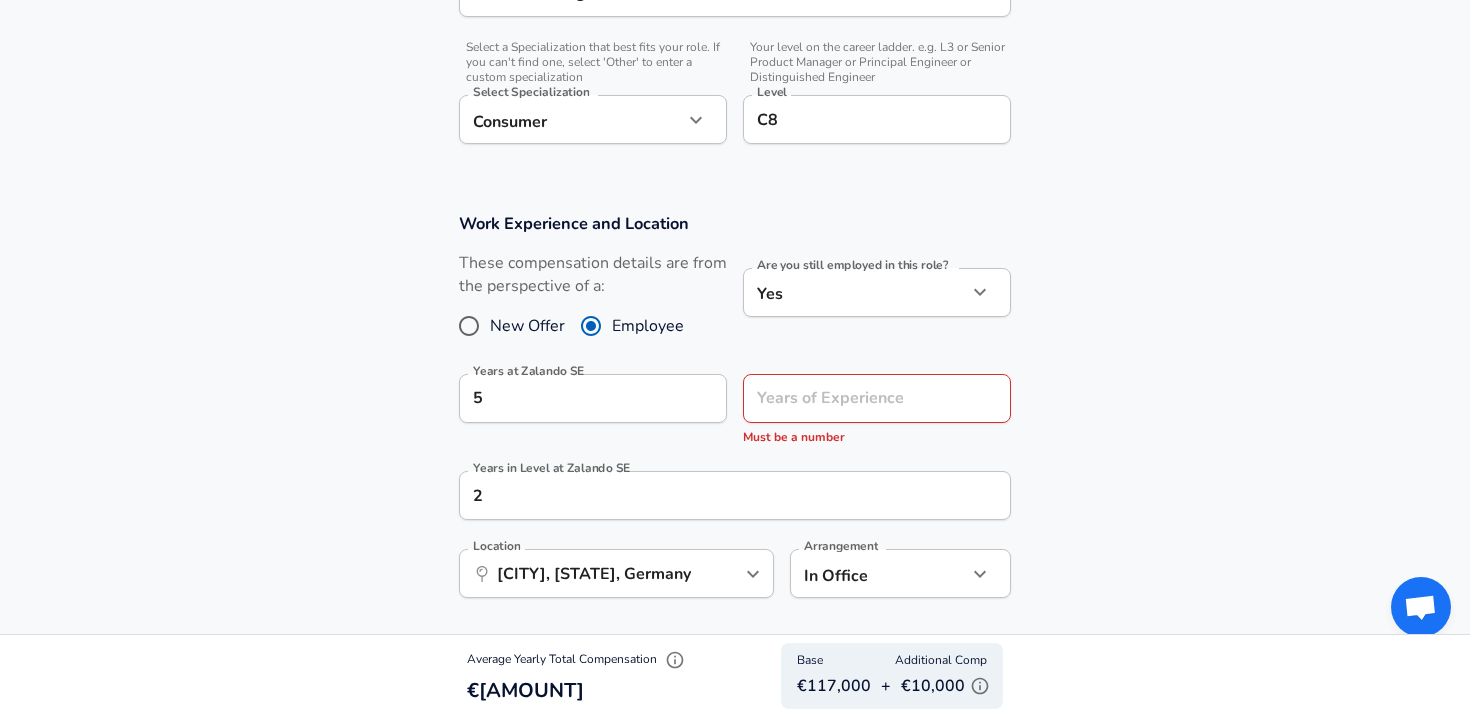 scroll, scrollTop: 696, scrollLeft: 0, axis: vertical 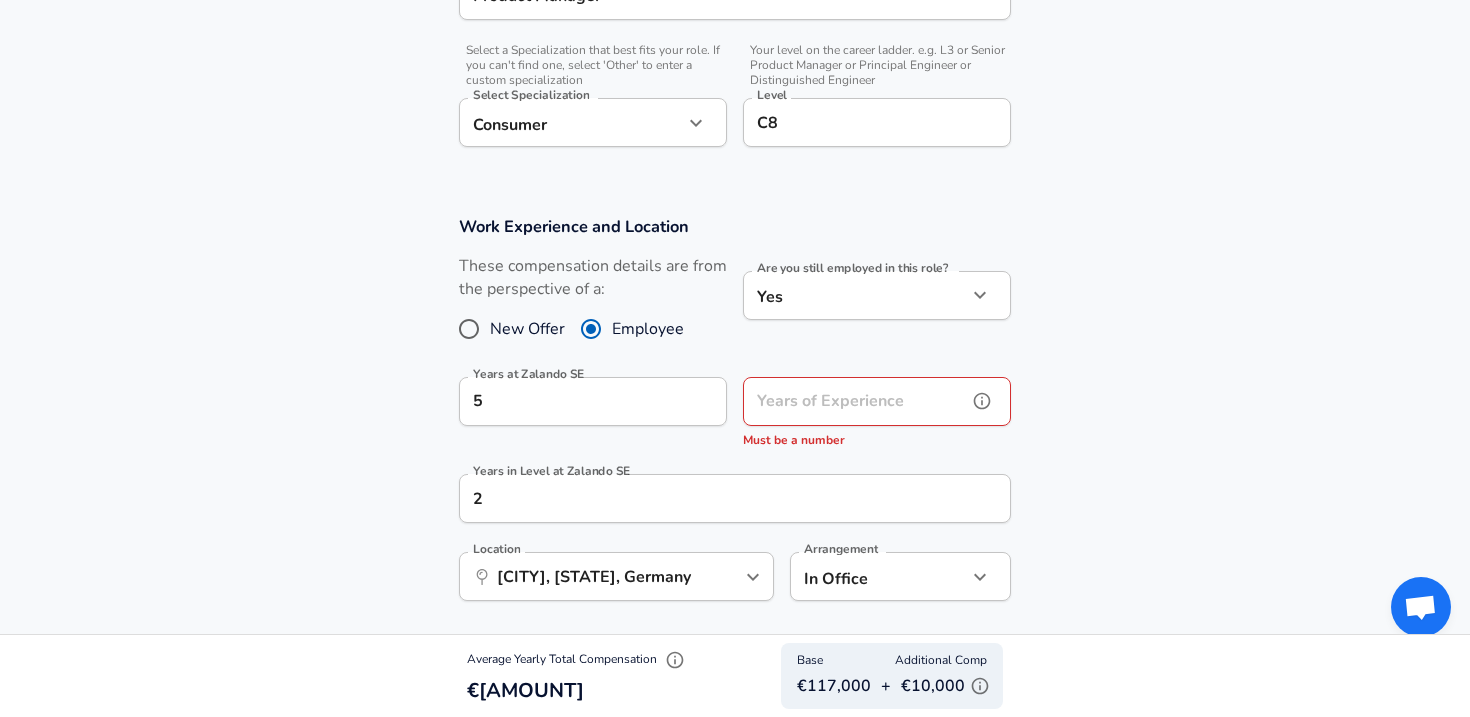 click on "Years of Experience Years of Experience Must be a number" at bounding box center (877, 414) 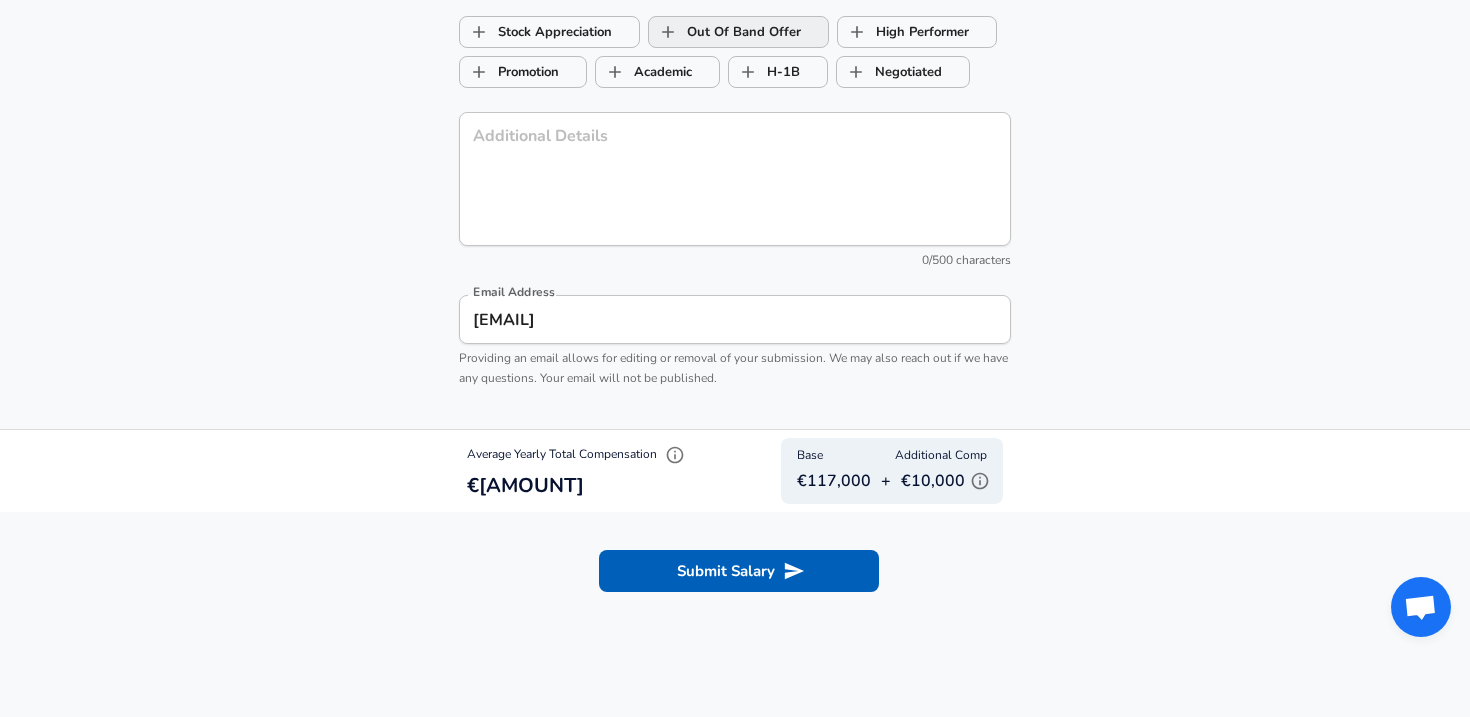scroll, scrollTop: 2380, scrollLeft: 0, axis: vertical 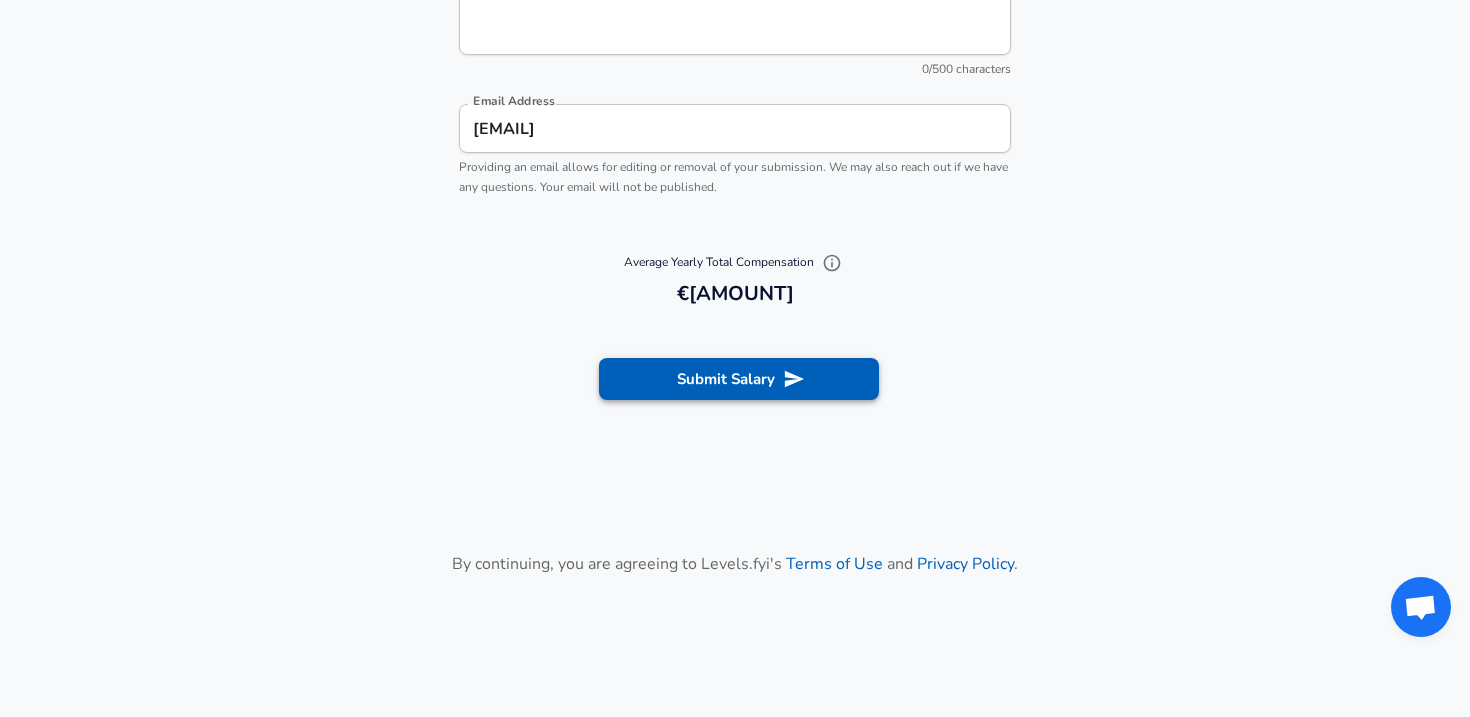type on "10" 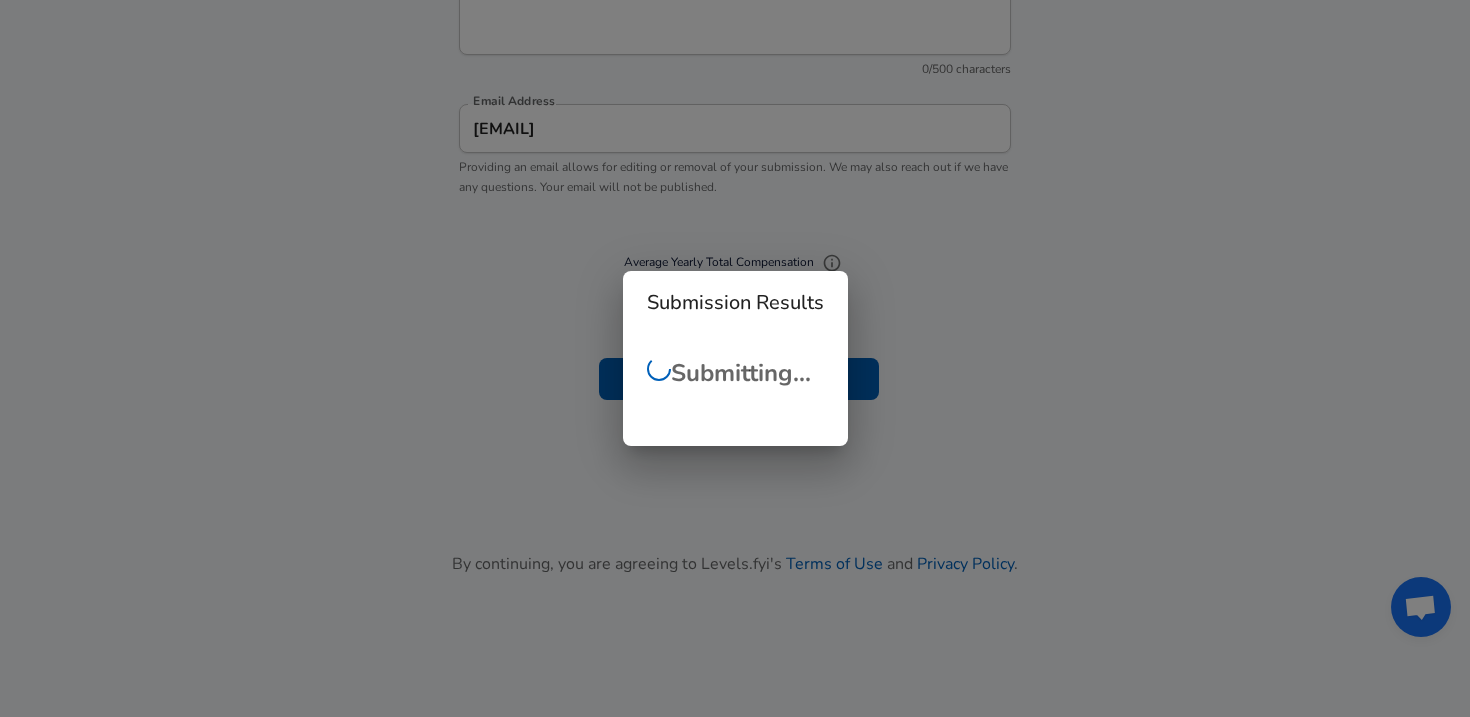scroll, scrollTop: 680, scrollLeft: 0, axis: vertical 